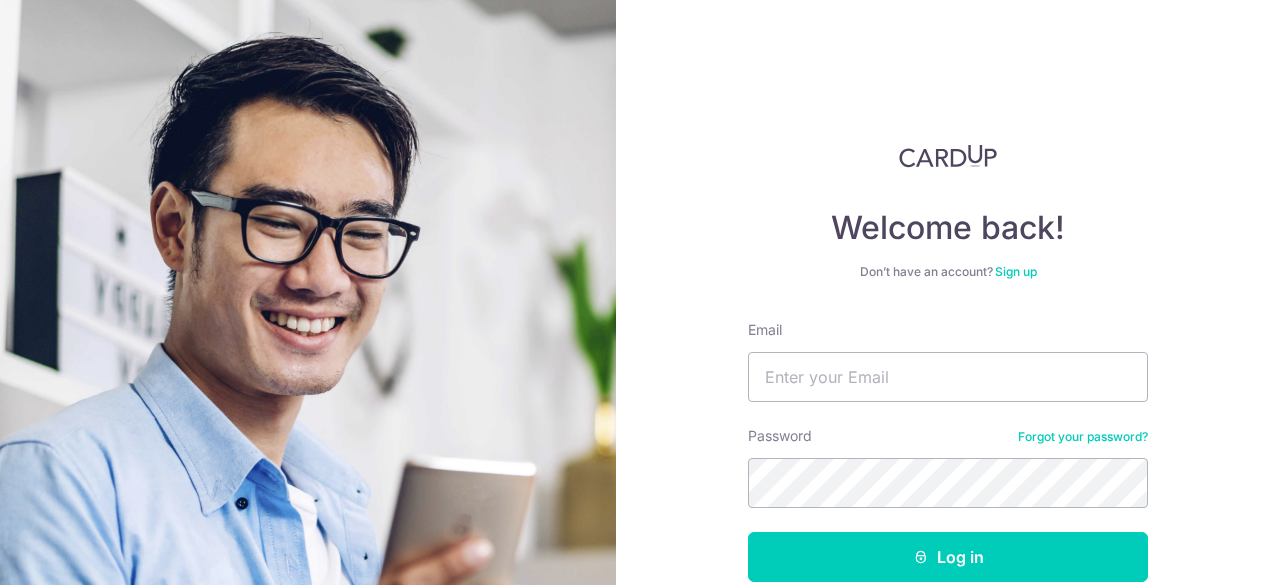 scroll, scrollTop: 0, scrollLeft: 0, axis: both 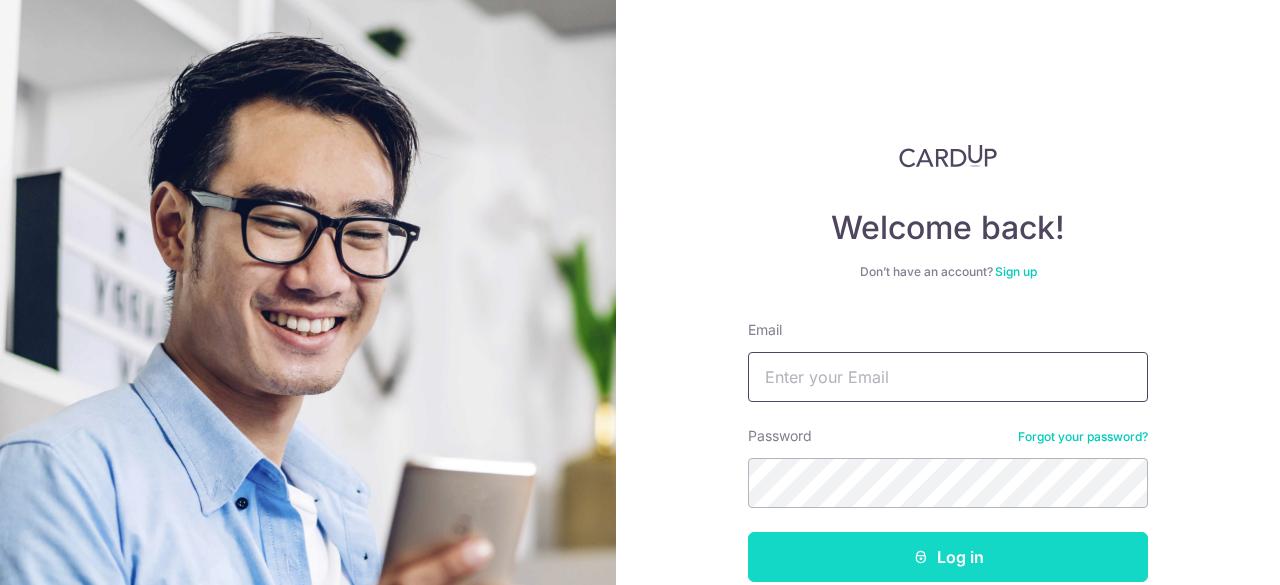 type on "gamerent@example.com" 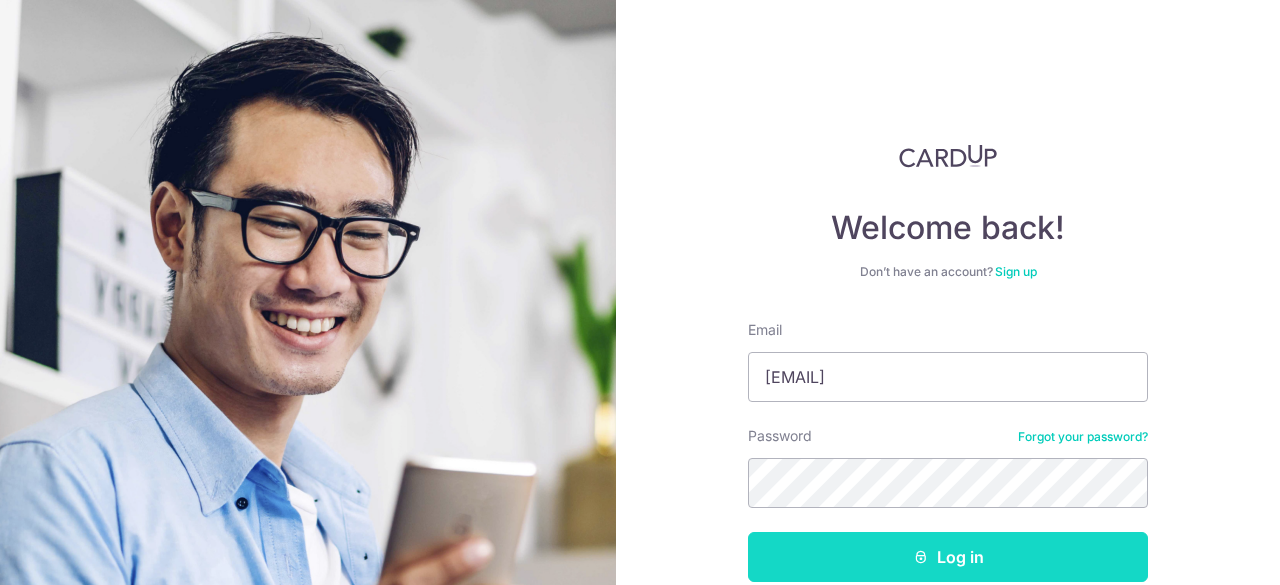 click on "Log in" at bounding box center (948, 557) 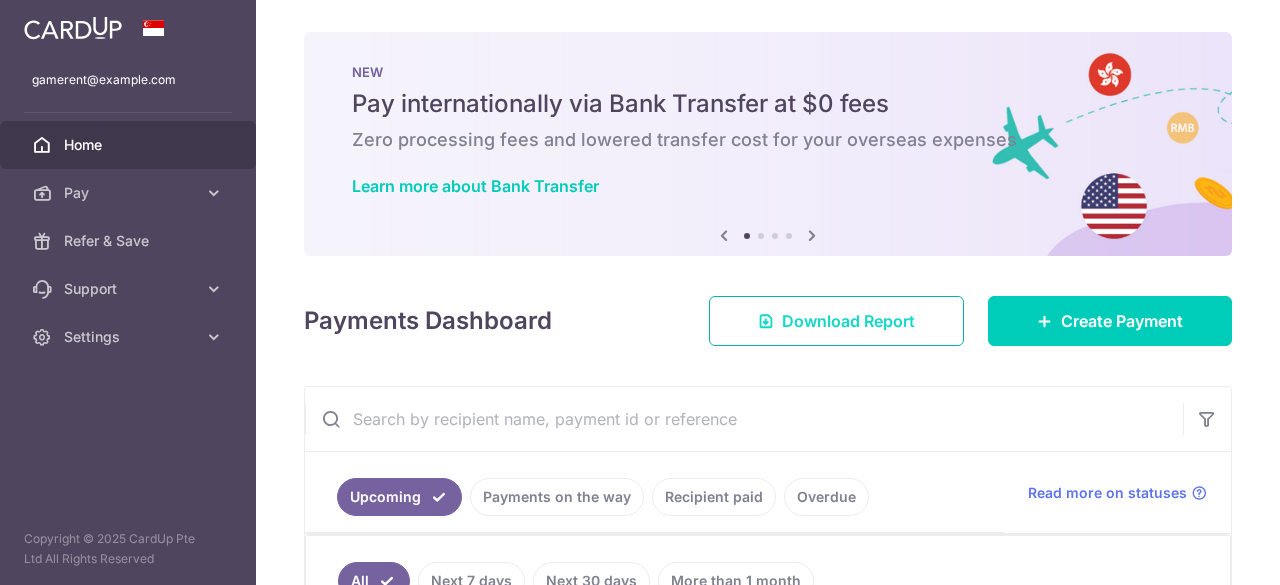 scroll, scrollTop: 0, scrollLeft: 0, axis: both 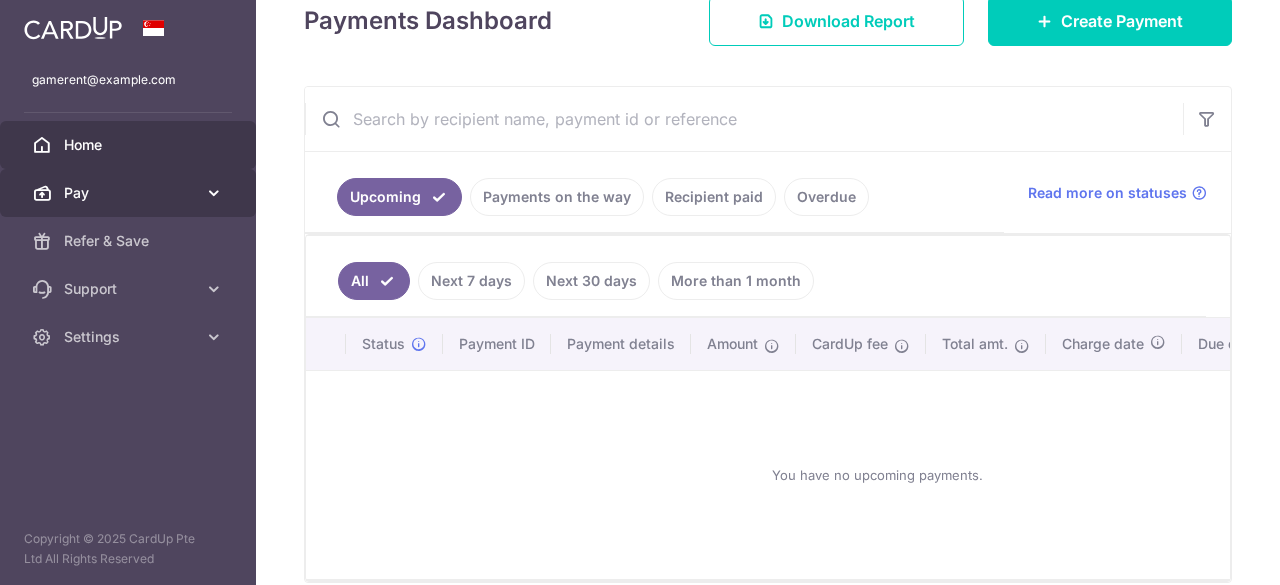 click on "Pay" at bounding box center [128, 193] 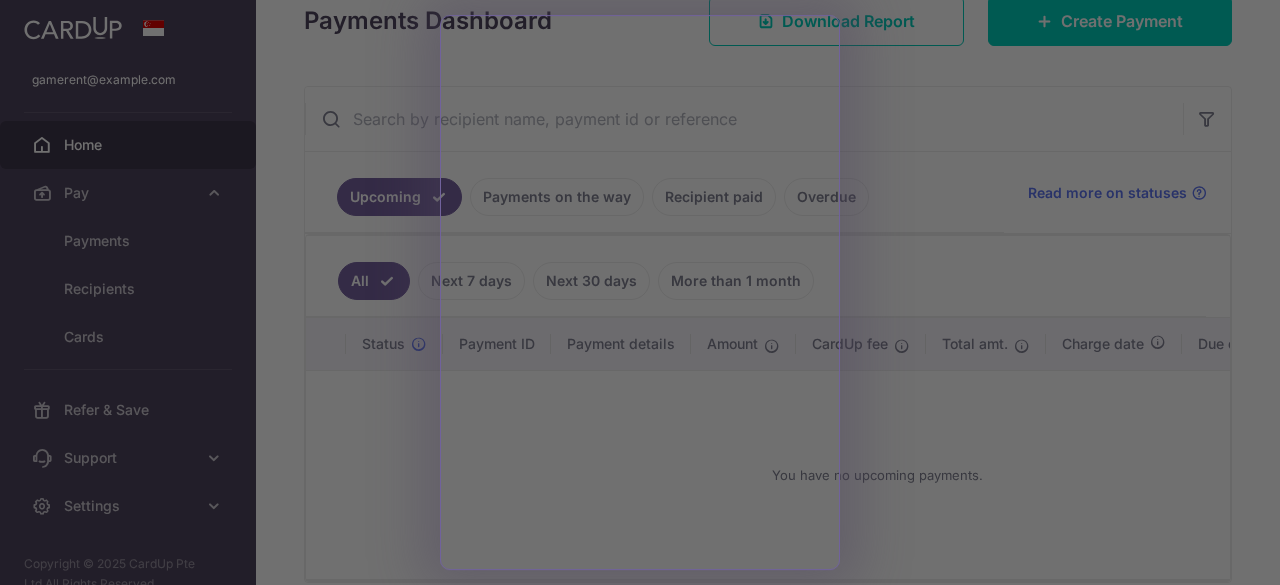 scroll, scrollTop: 0, scrollLeft: 0, axis: both 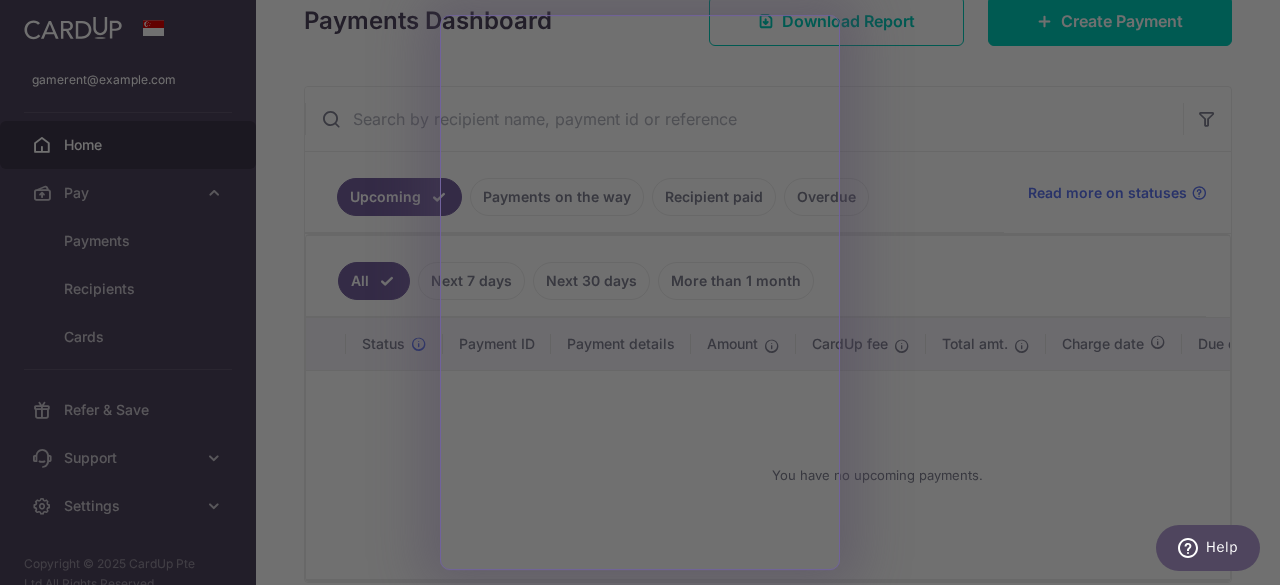 click at bounding box center [646, 295] 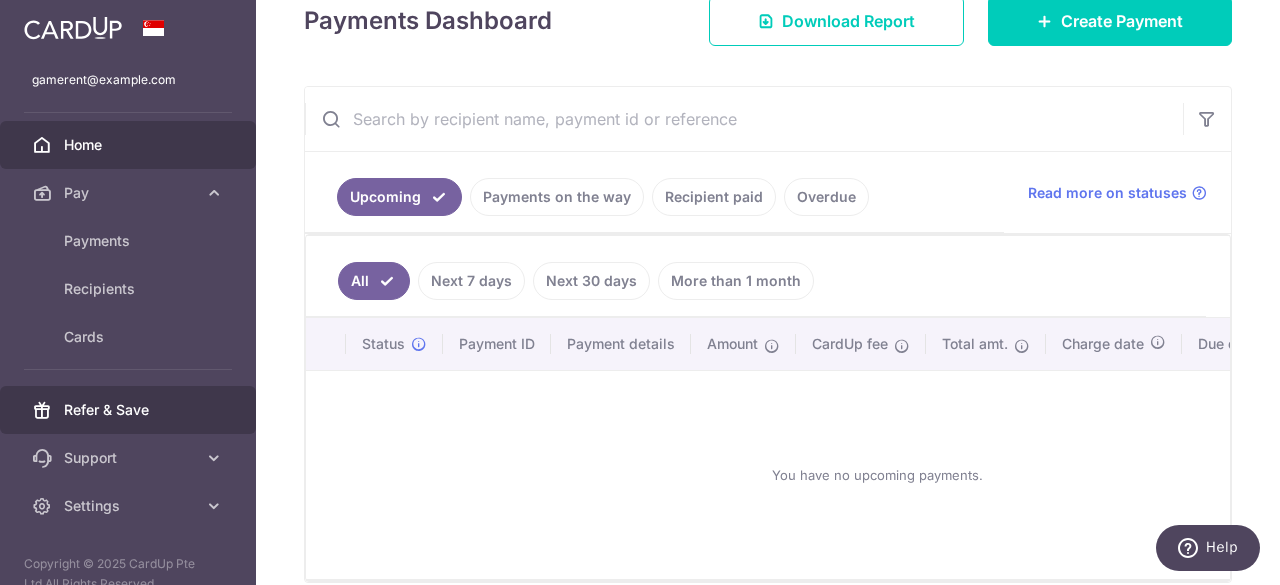 click on "Refer & Save" at bounding box center (128, 410) 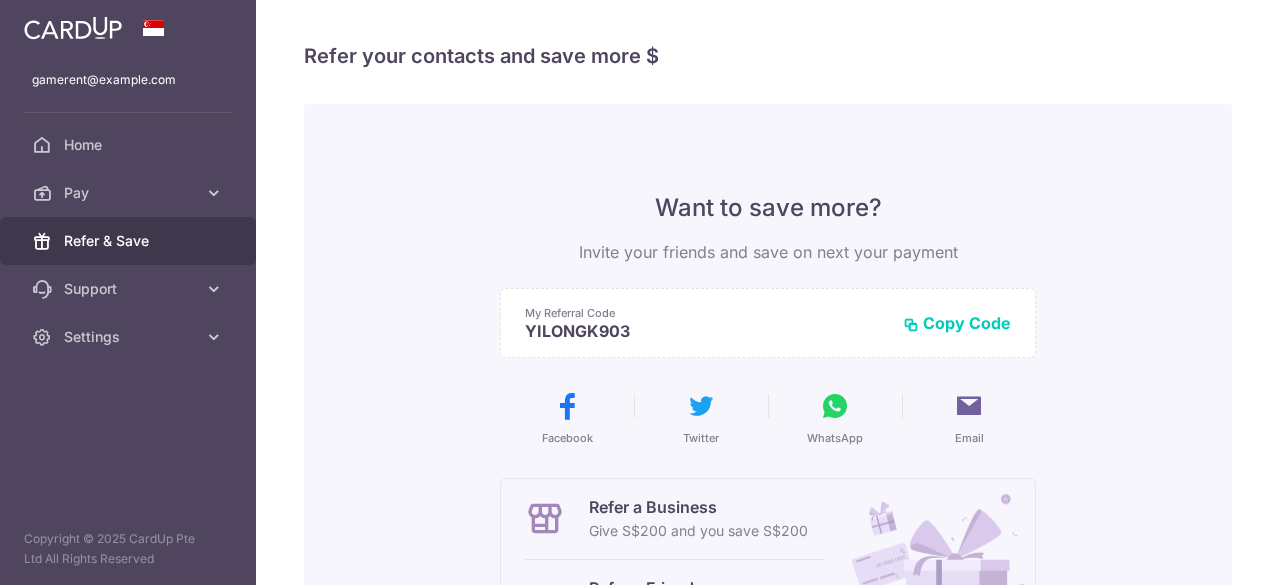 scroll, scrollTop: 0, scrollLeft: 0, axis: both 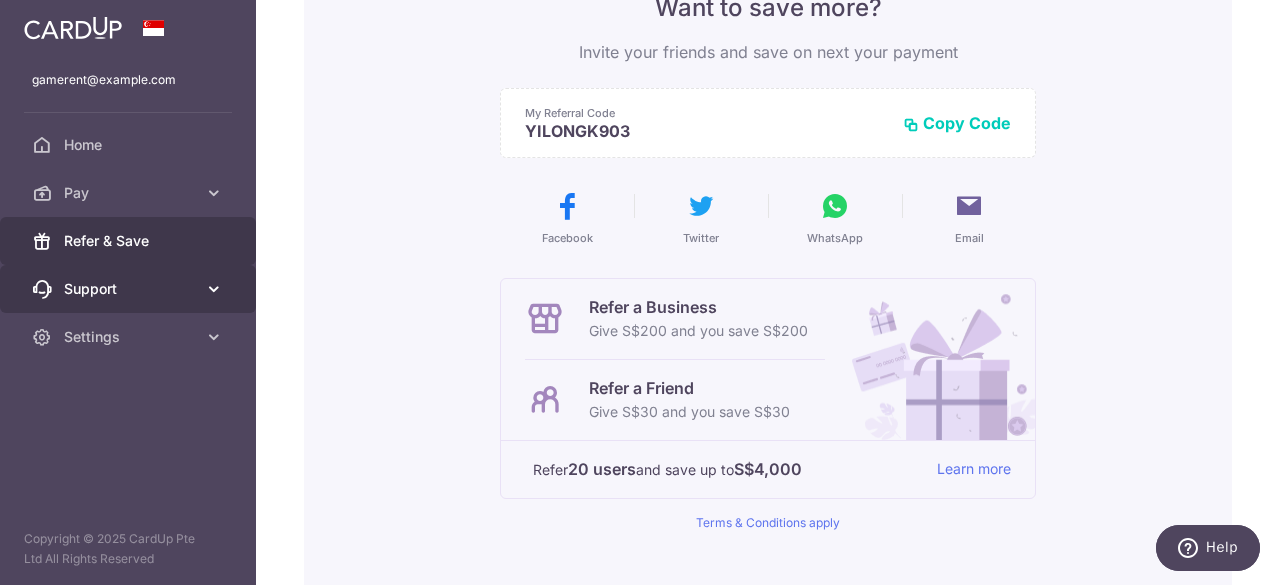 click on "Support" at bounding box center [128, 289] 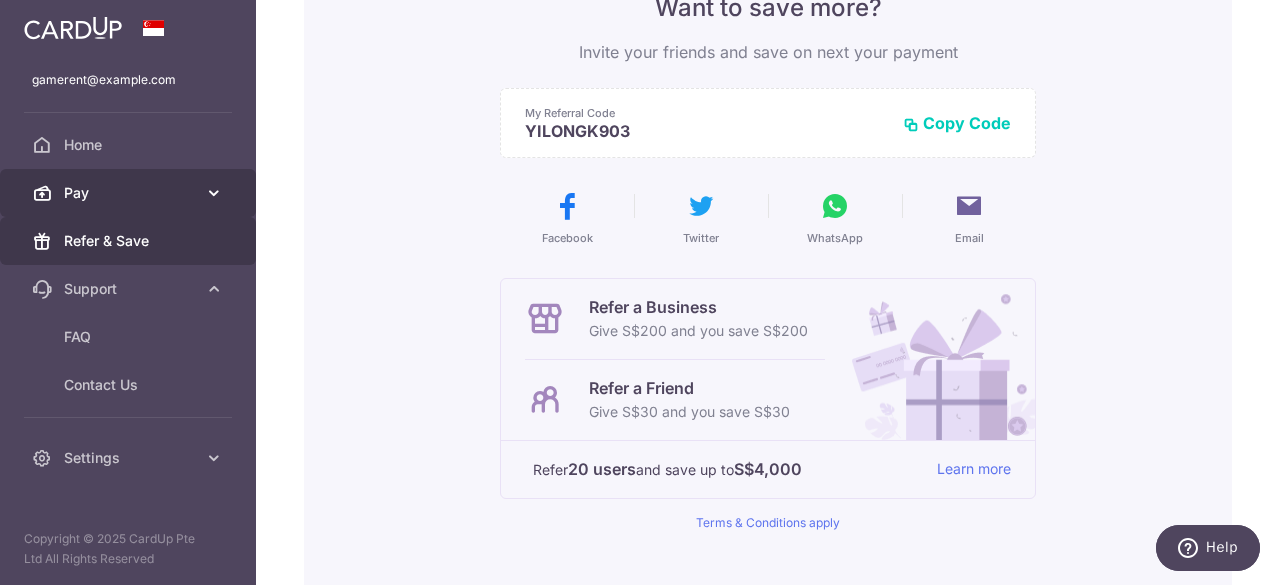 click on "Pay" at bounding box center [130, 193] 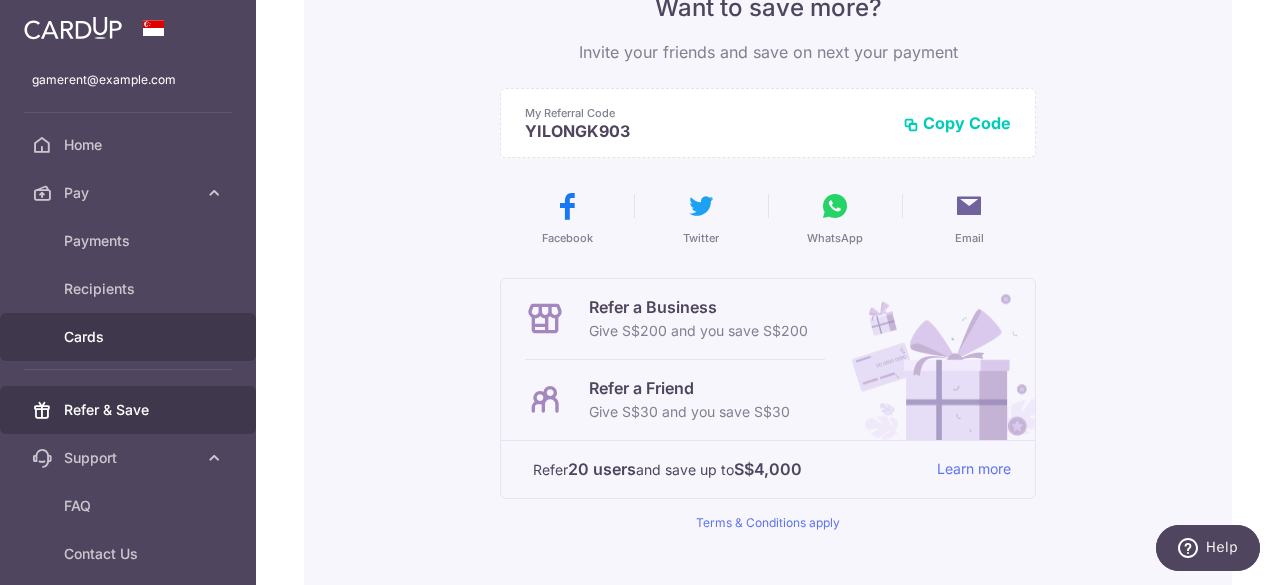 click on "Cards" at bounding box center (128, 337) 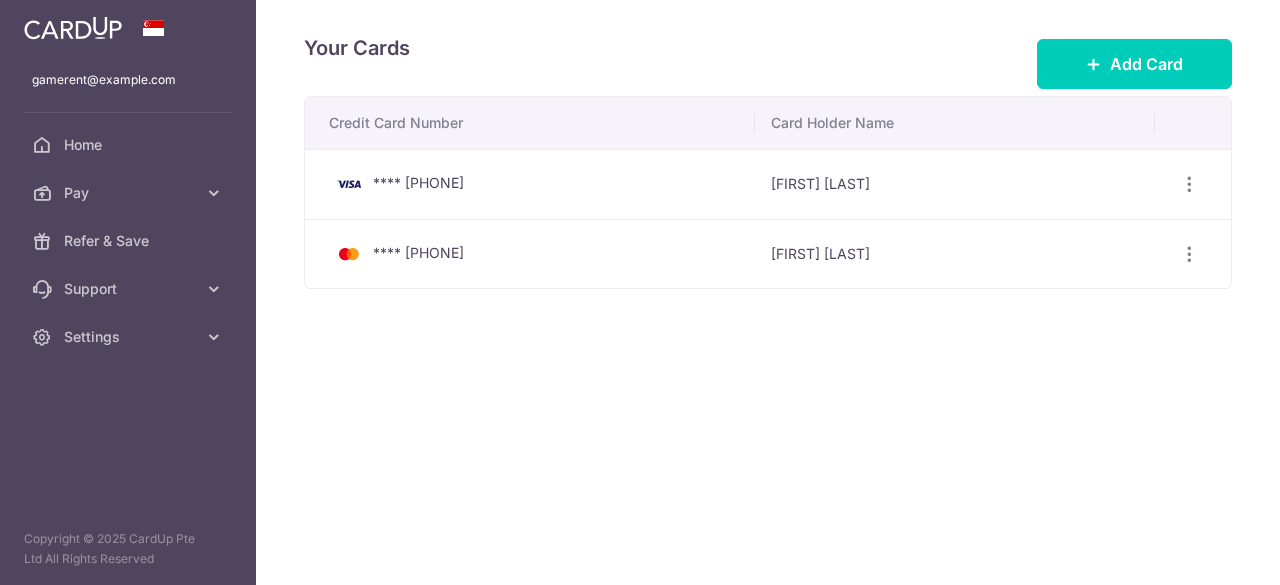 scroll, scrollTop: 0, scrollLeft: 0, axis: both 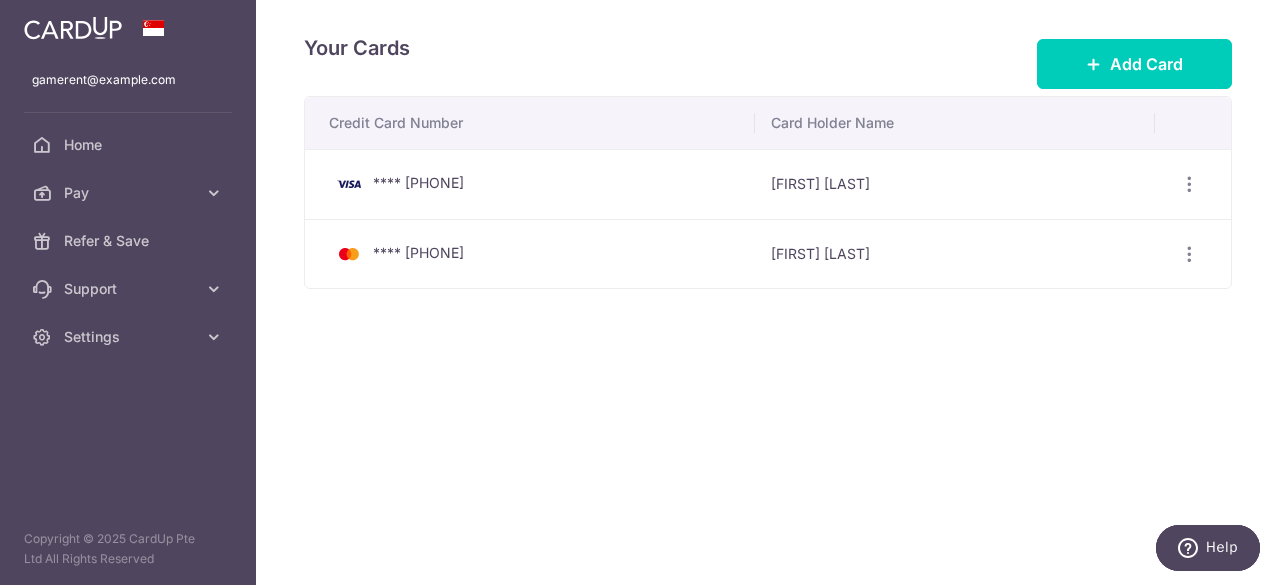 click on "Support" at bounding box center (130, 289) 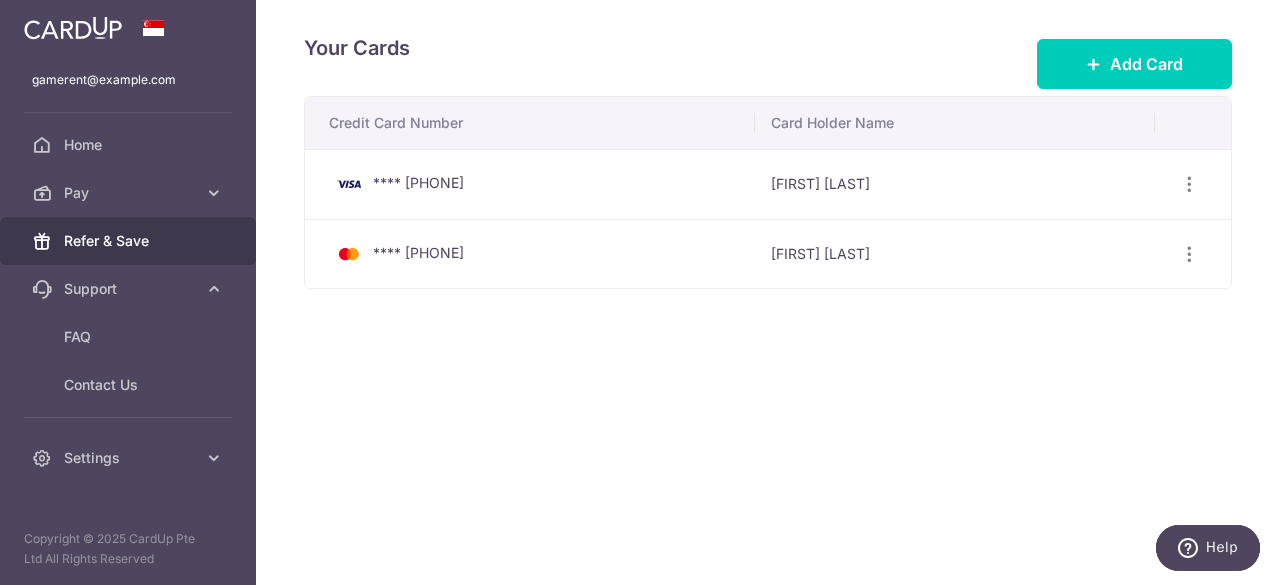 click on "Refer & Save" at bounding box center [130, 241] 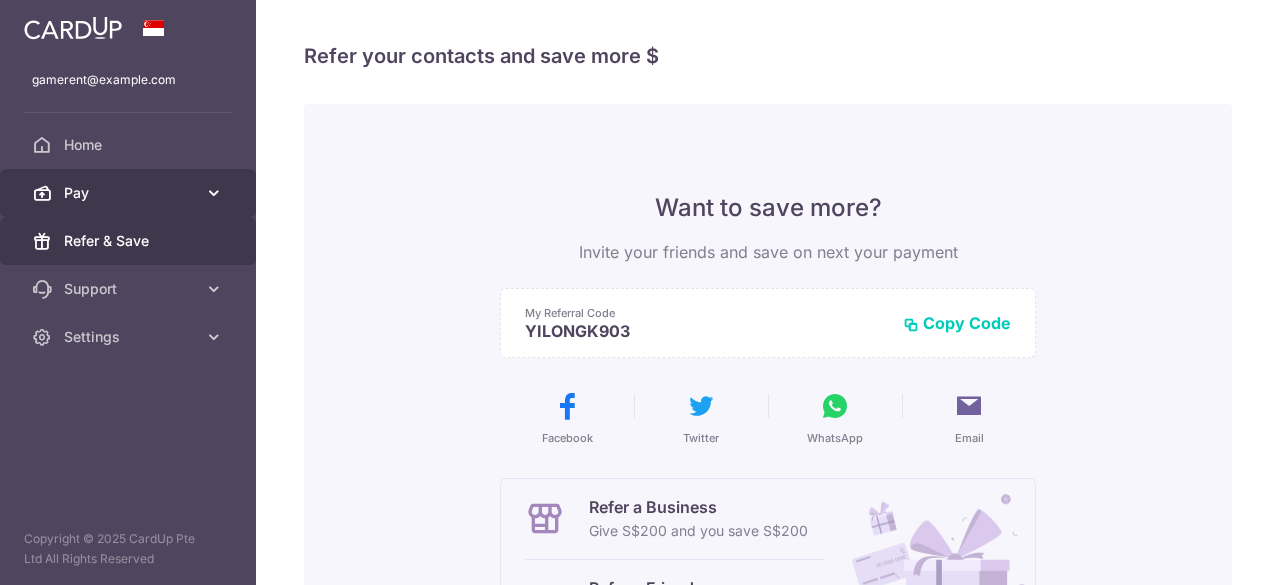 click on "Pay" at bounding box center [130, 193] 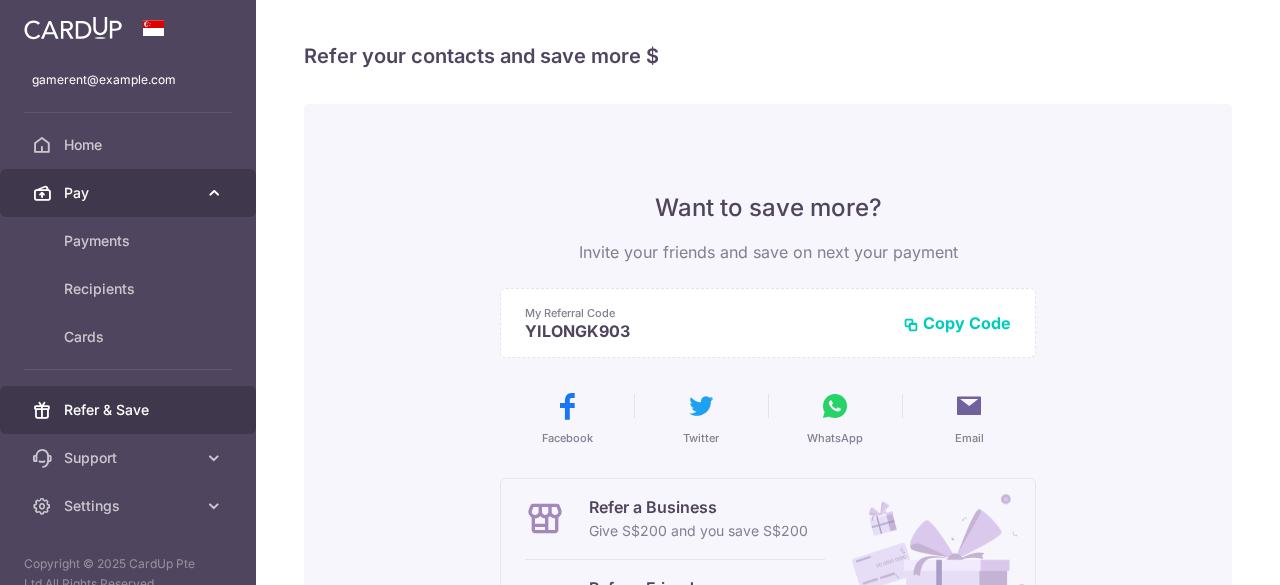 scroll, scrollTop: 0, scrollLeft: 0, axis: both 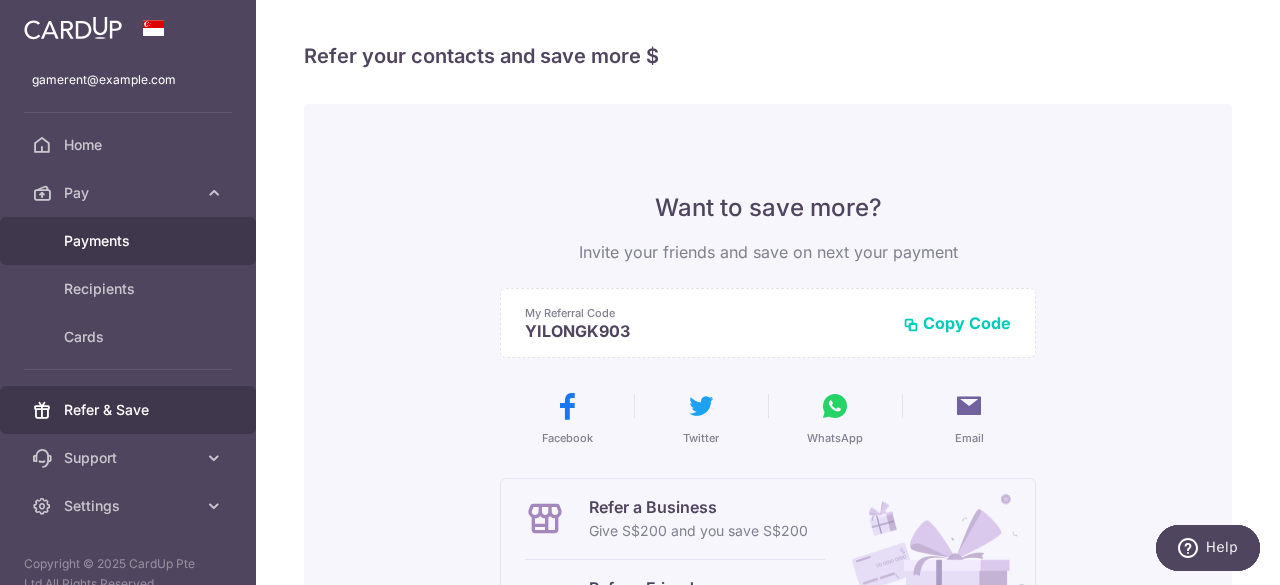 click on "Payments" at bounding box center (130, 241) 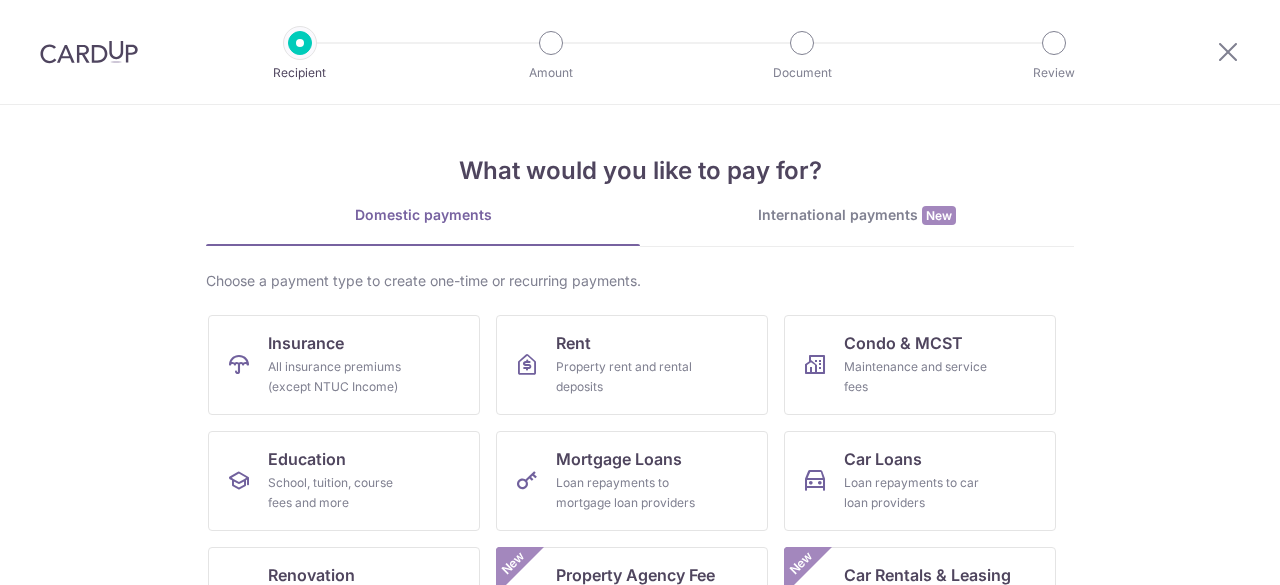 scroll, scrollTop: 0, scrollLeft: 0, axis: both 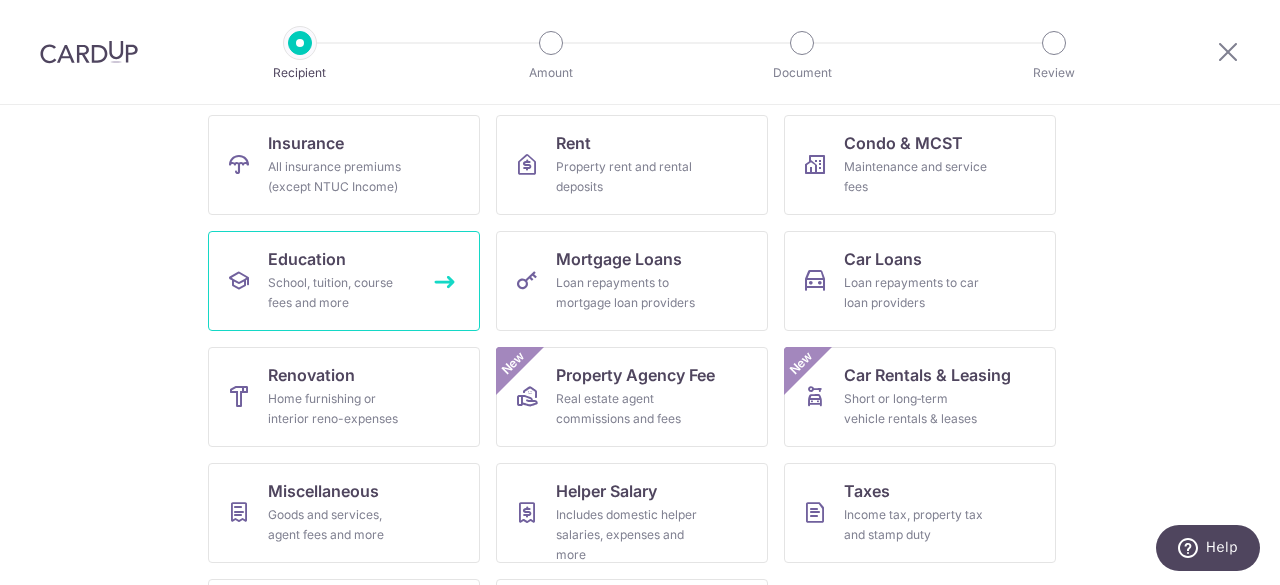 click on "School, tuition, course fees and more" at bounding box center (340, 293) 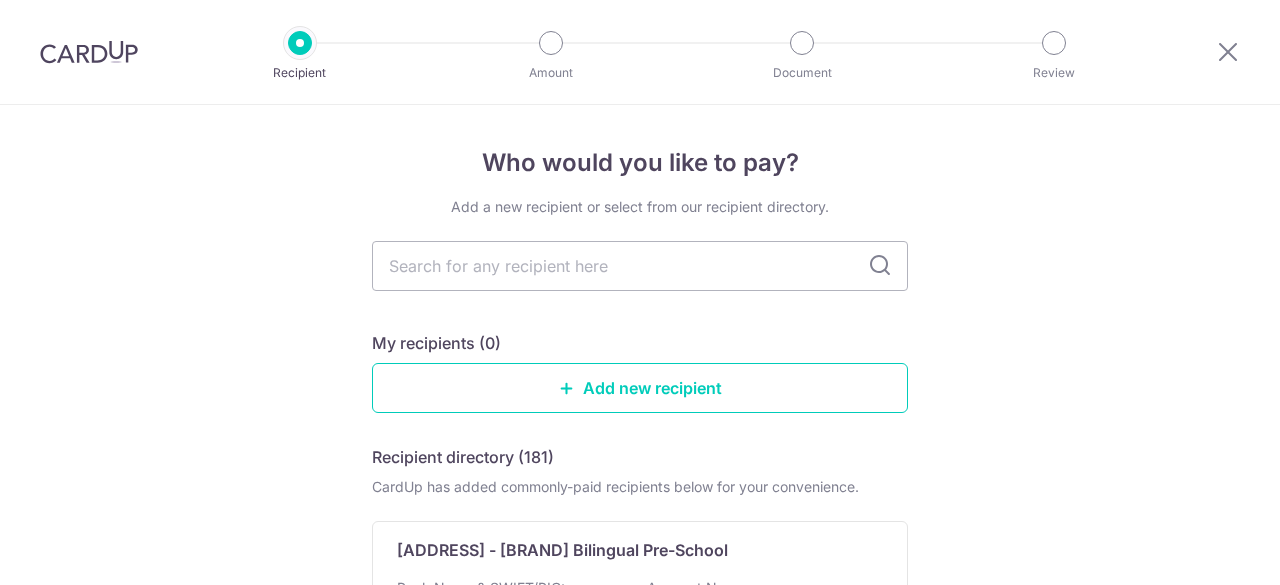 scroll, scrollTop: 0, scrollLeft: 0, axis: both 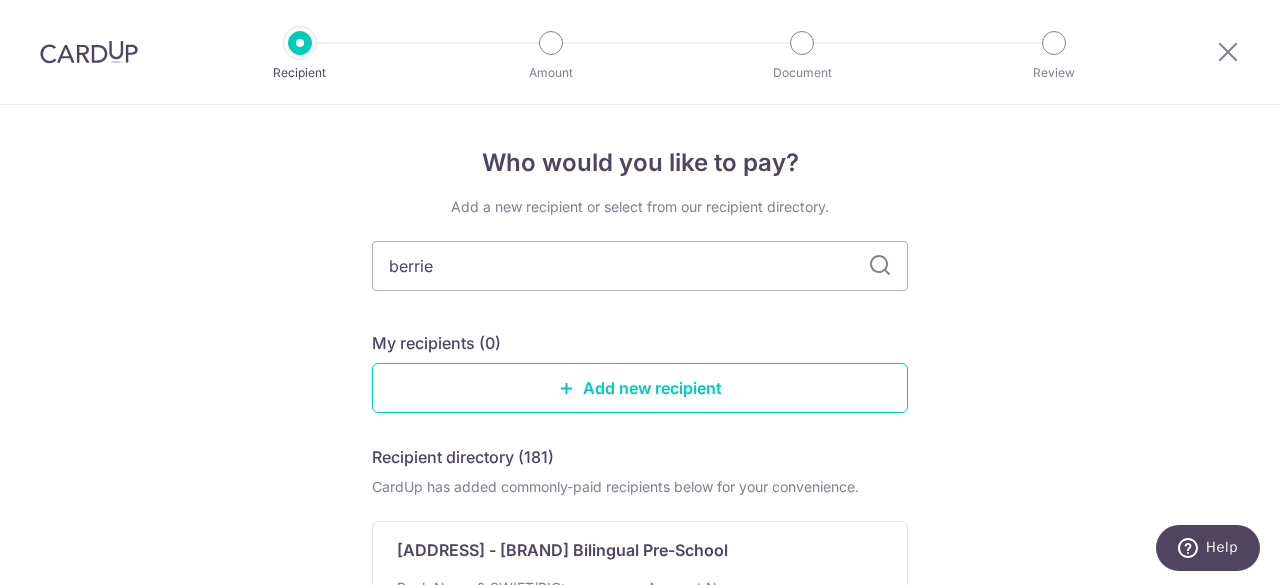 type on "berries" 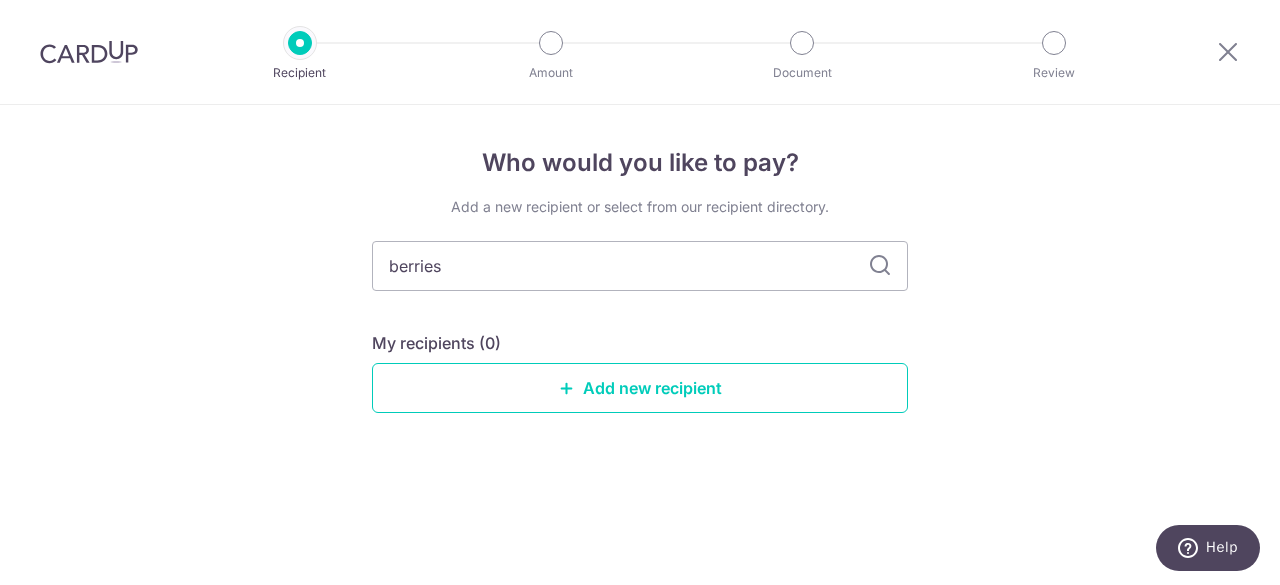 click at bounding box center (880, 266) 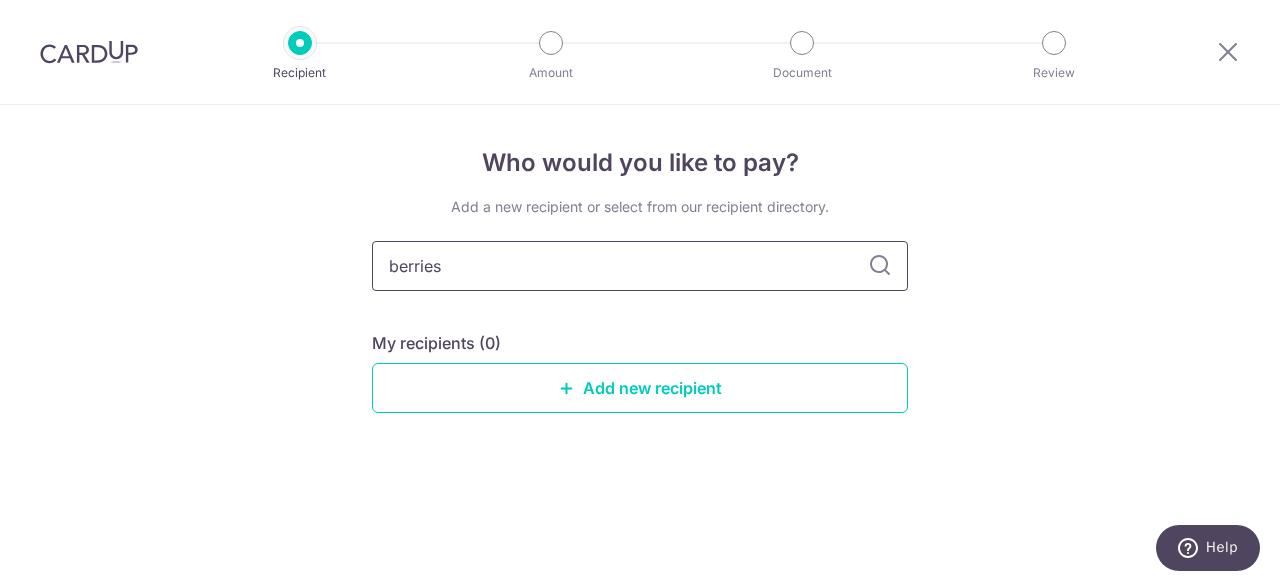 click on "berries" at bounding box center (640, 266) 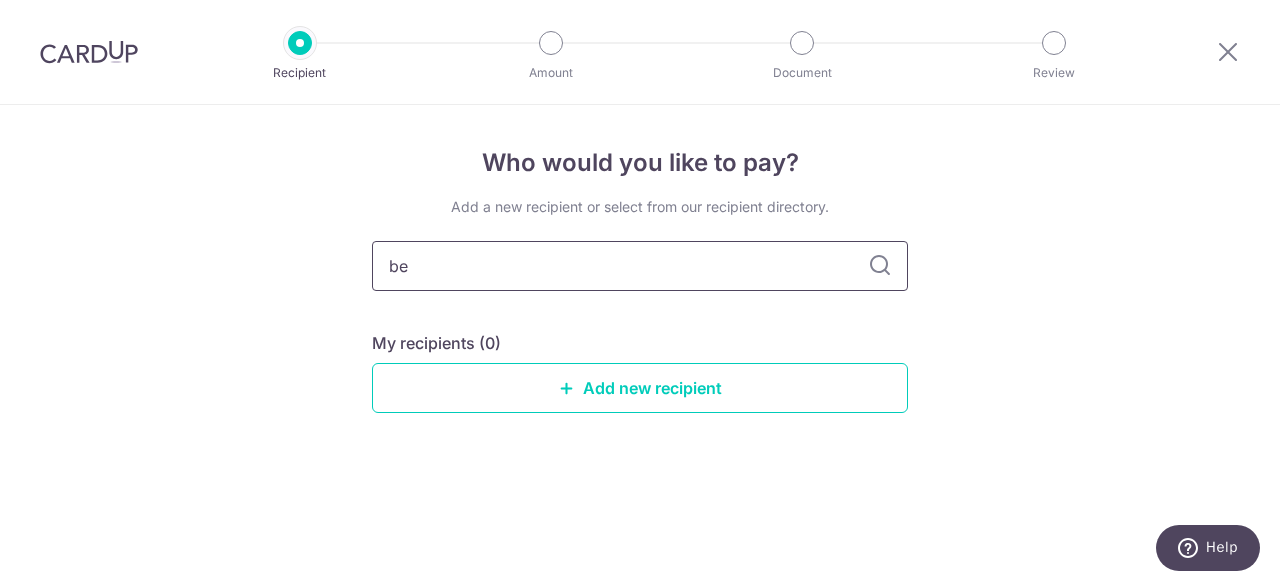 type on "b" 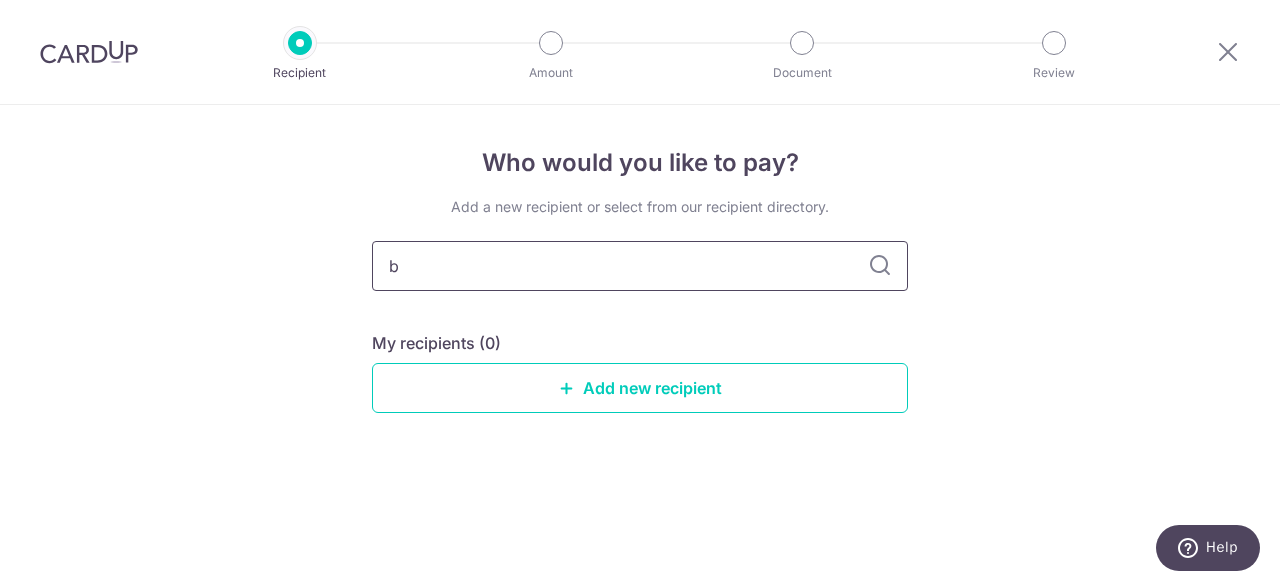 type 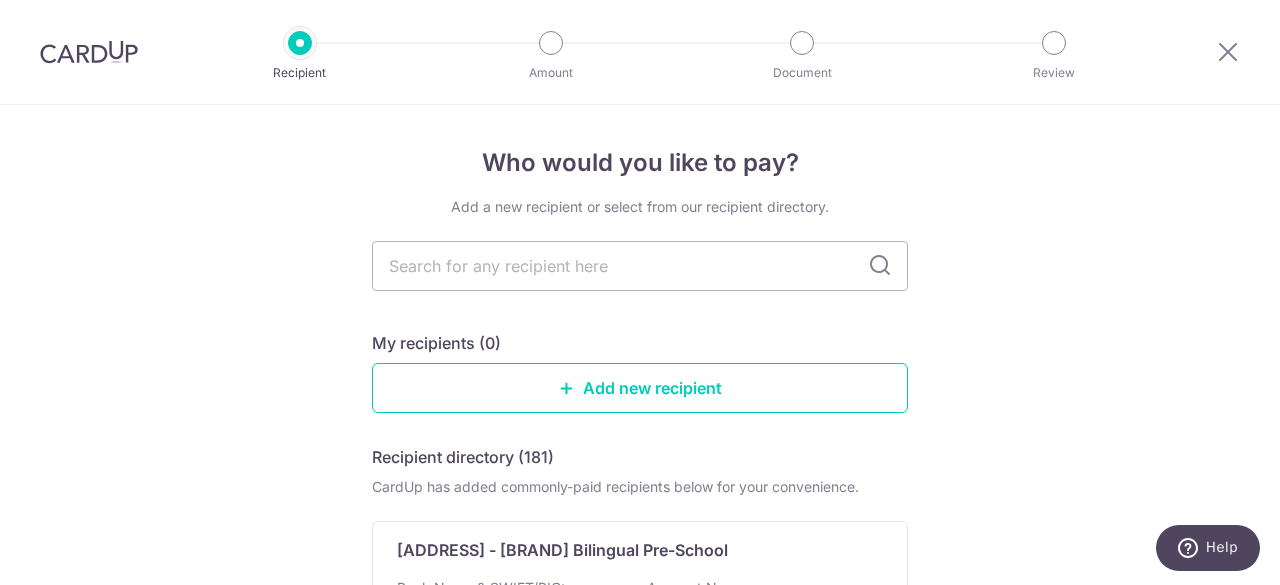 scroll, scrollTop: 100, scrollLeft: 0, axis: vertical 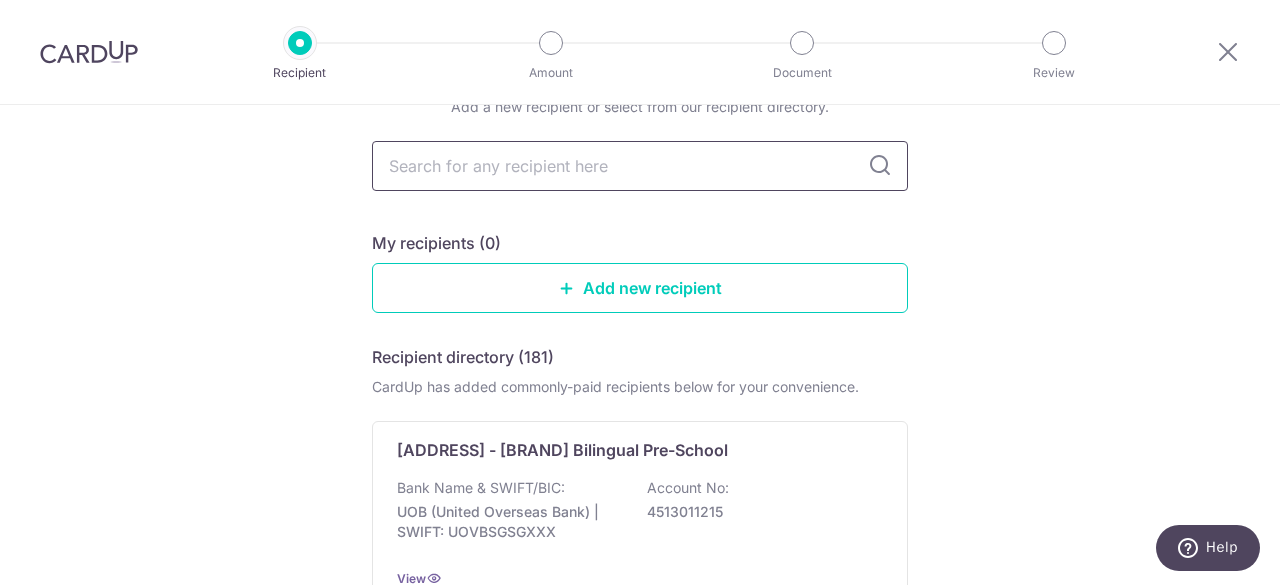 click at bounding box center (640, 166) 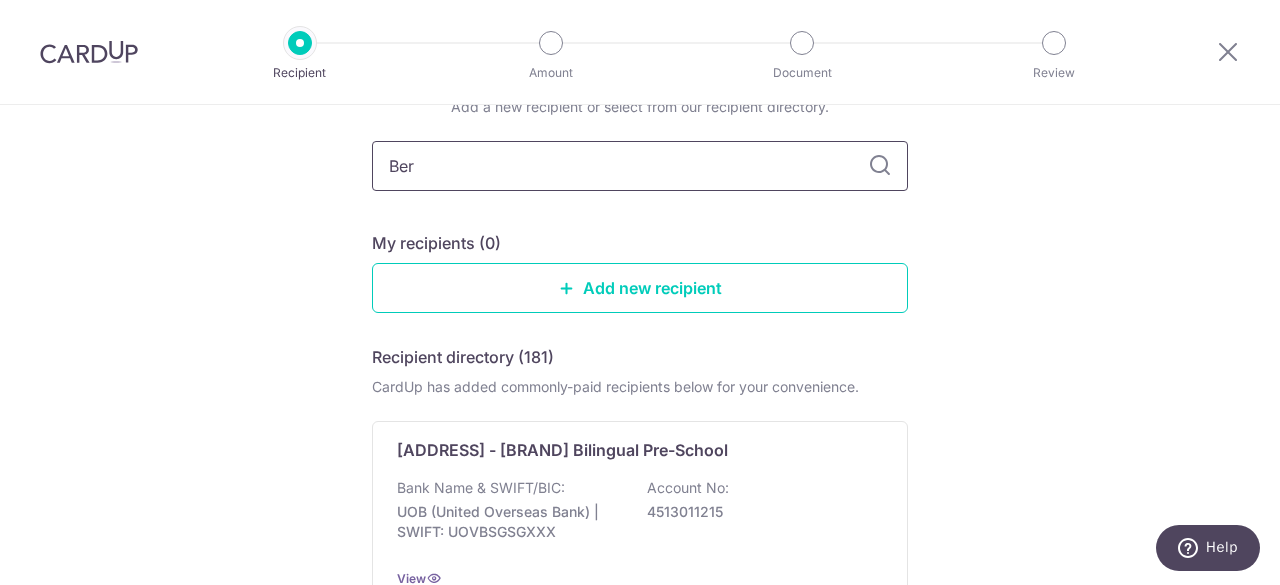 type on "Berr" 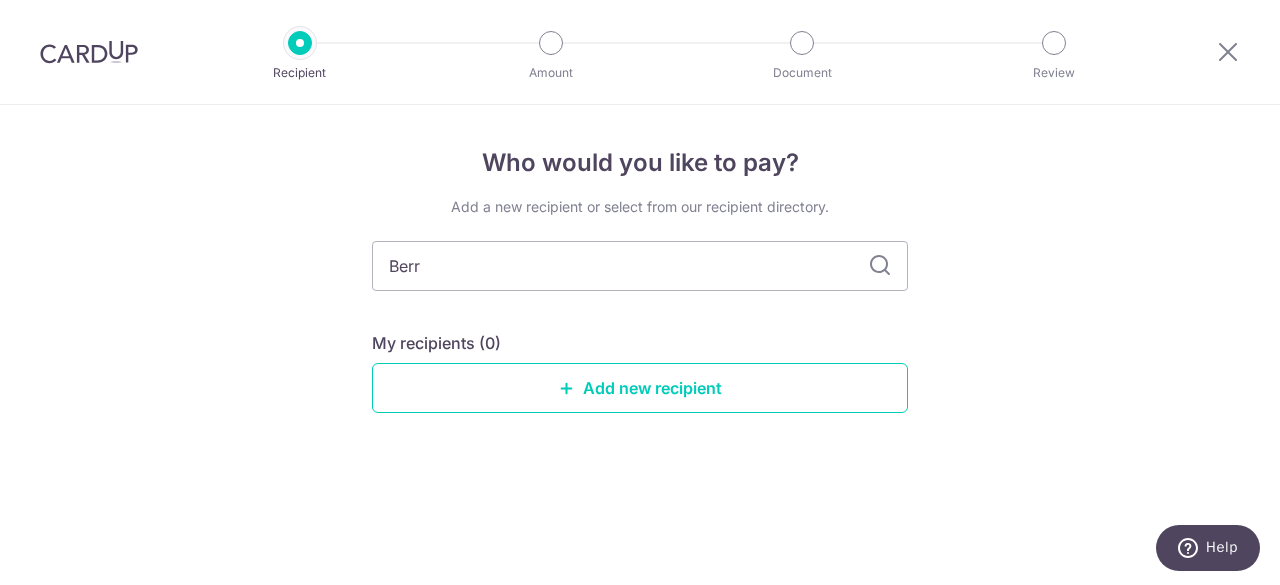 scroll, scrollTop: 0, scrollLeft: 0, axis: both 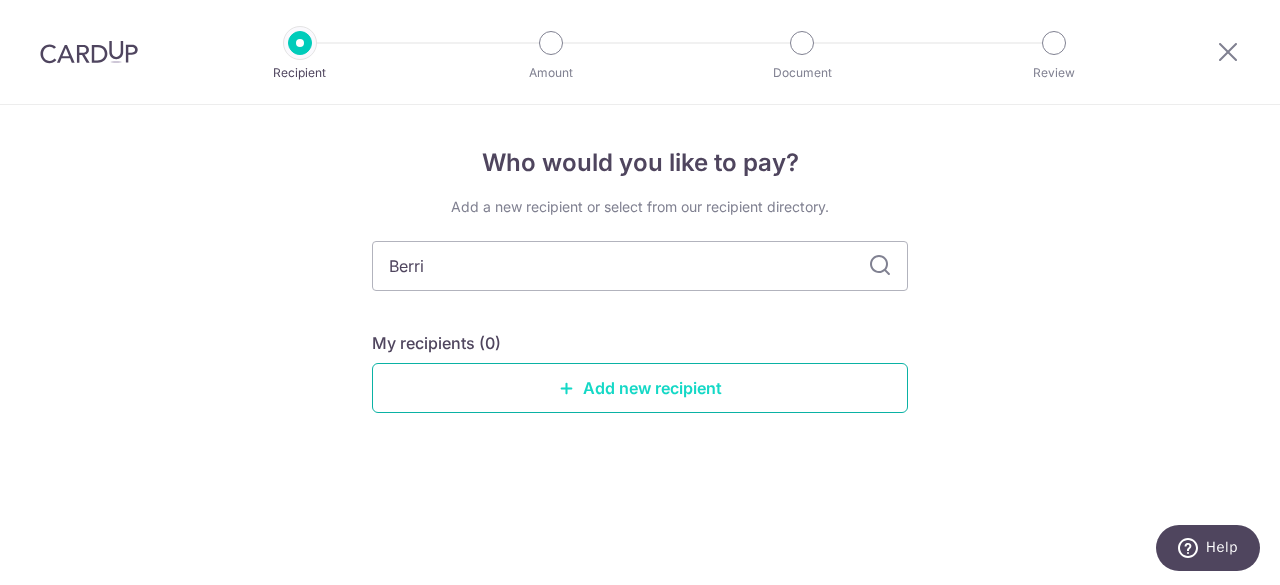 click on "Add new recipient" at bounding box center [640, 388] 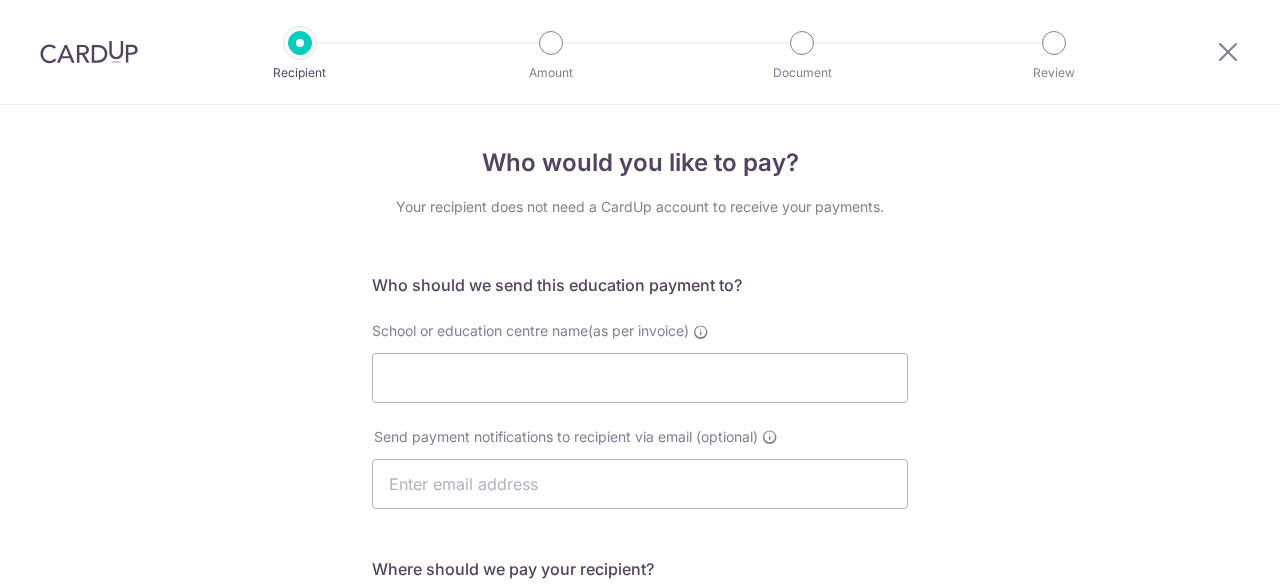 scroll, scrollTop: 0, scrollLeft: 0, axis: both 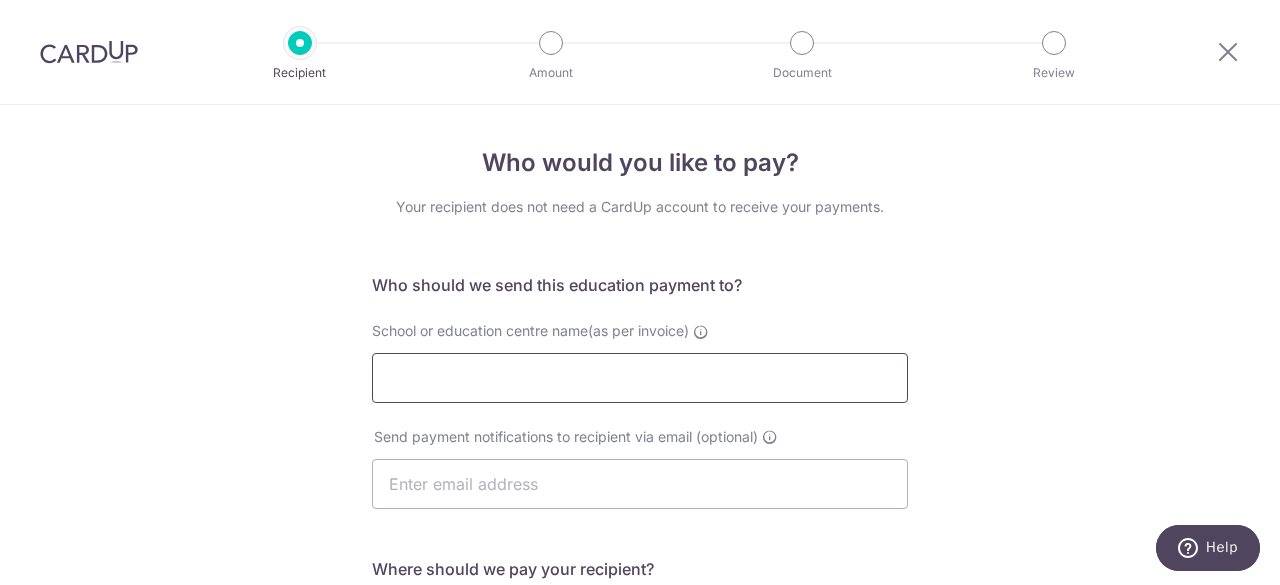 click on "School or education centre name(as per invoice)" at bounding box center (640, 378) 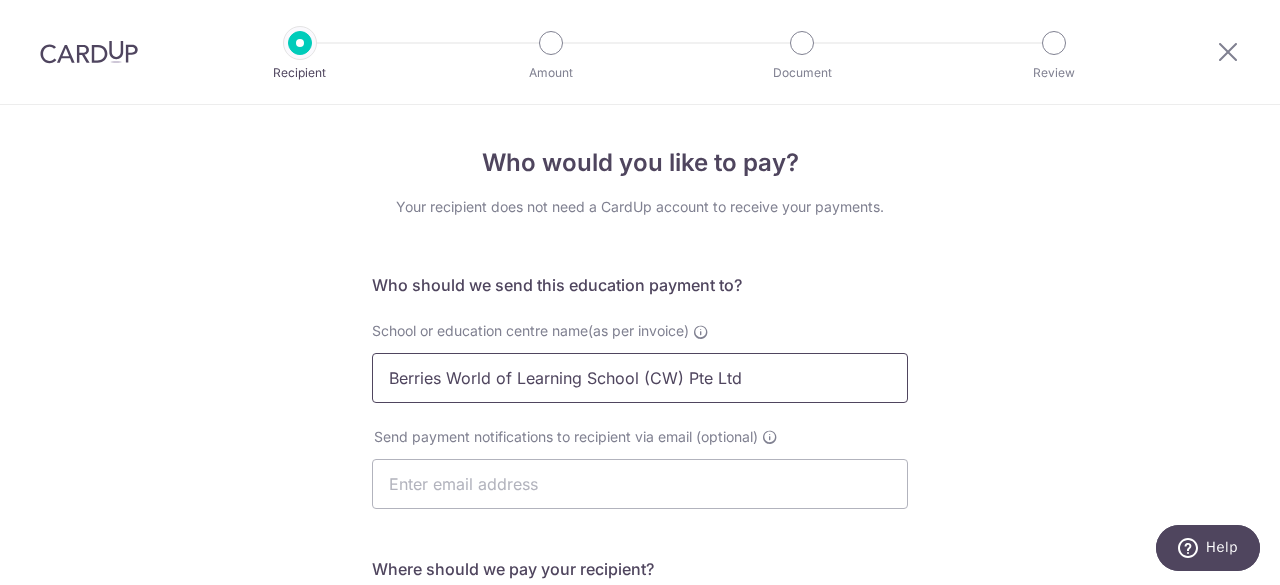 scroll, scrollTop: 100, scrollLeft: 0, axis: vertical 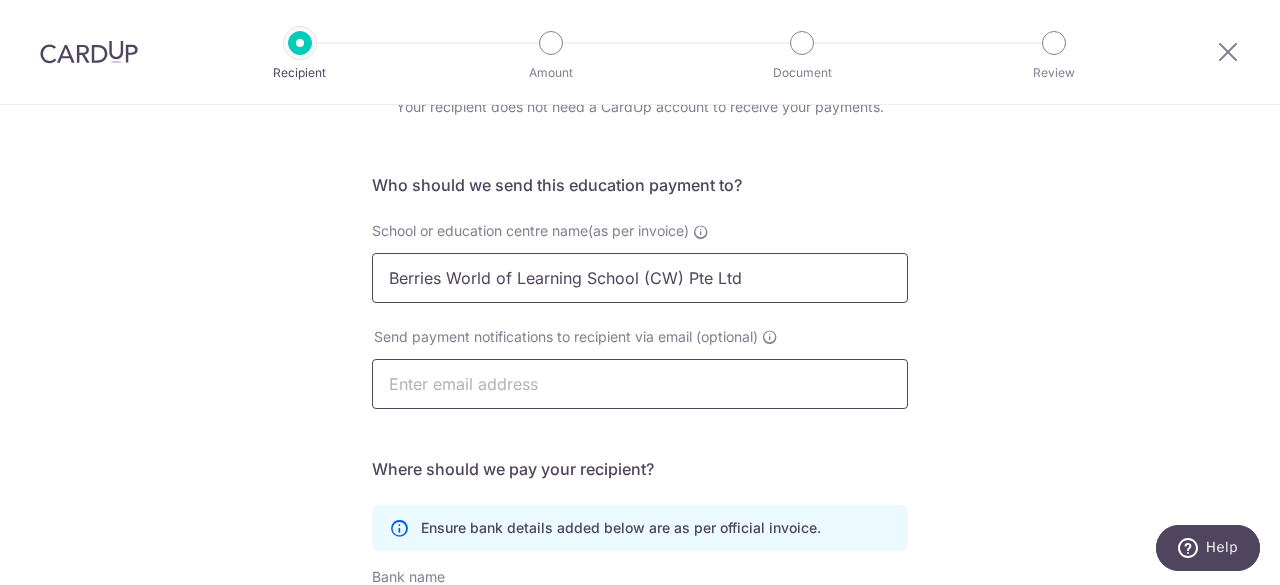 type on "Berries World of Learning School (CW) Pte Ltd" 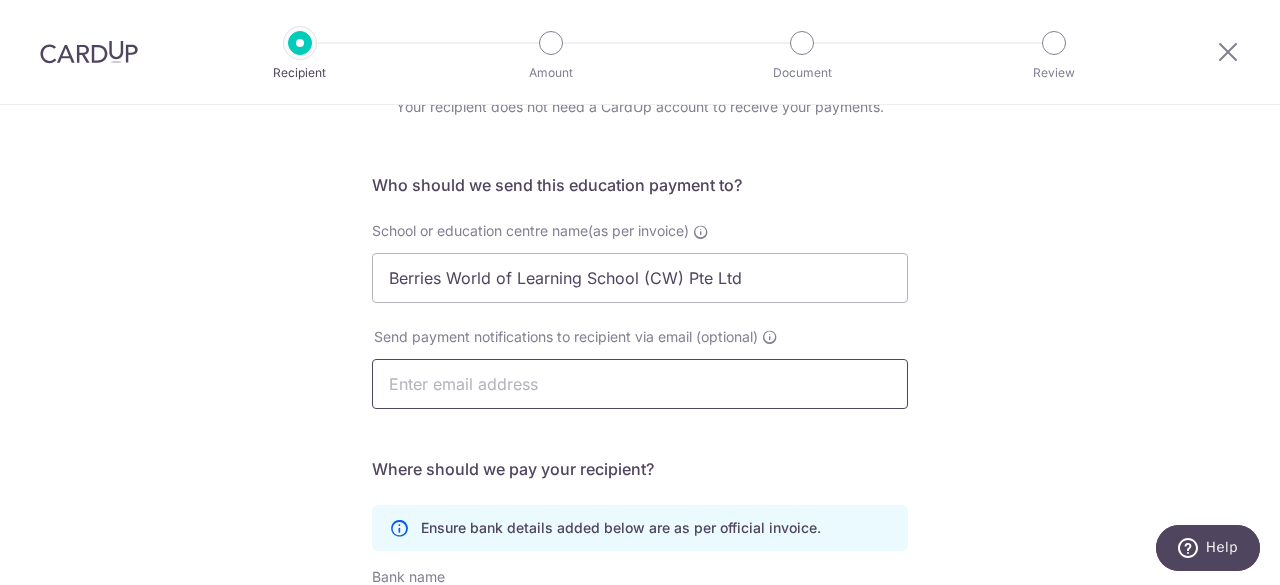 click at bounding box center [640, 384] 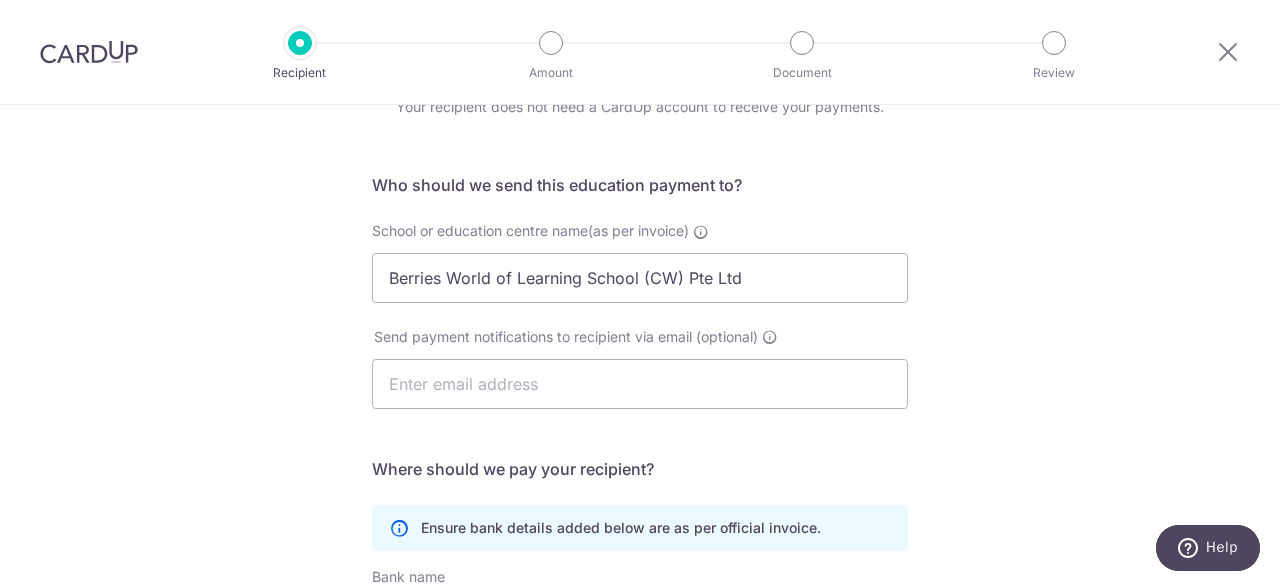 click on "Who would you like to pay?
Your recipient does not need a CardUp account to receive your payments.
Who should we send this education payment to?
School or education centre name(as per invoice)
Berries World of Learning School (CW) Pte Ltd
Send payment notifications to recipient via email (optional)
Translation missing: en.no key
URL
Telephone" at bounding box center [640, 481] 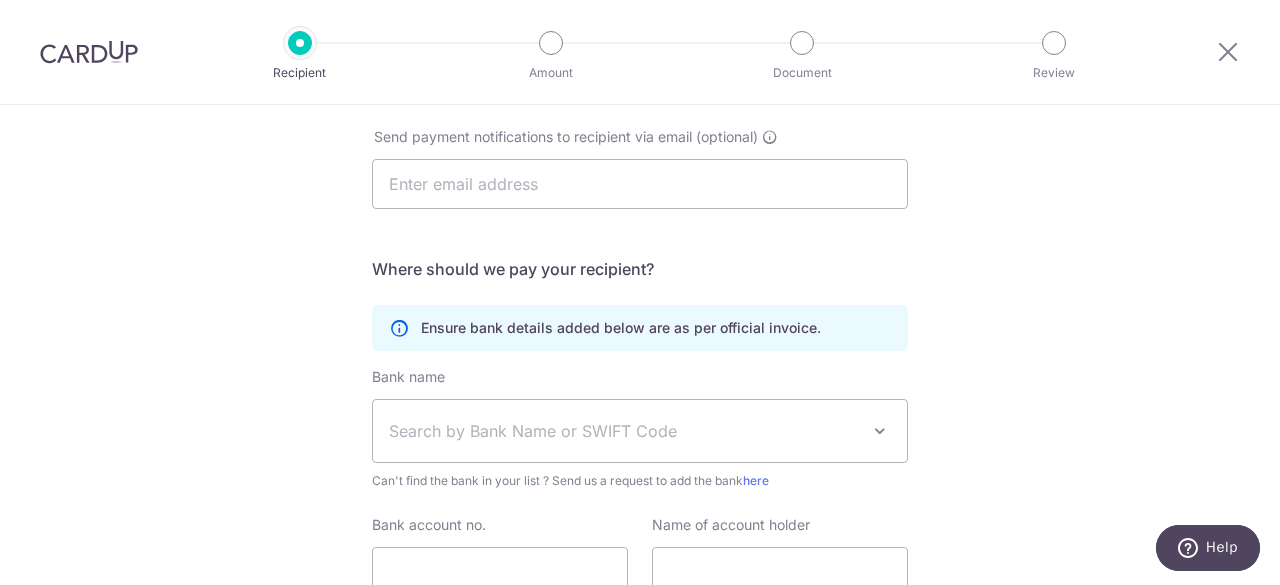 scroll, scrollTop: 400, scrollLeft: 0, axis: vertical 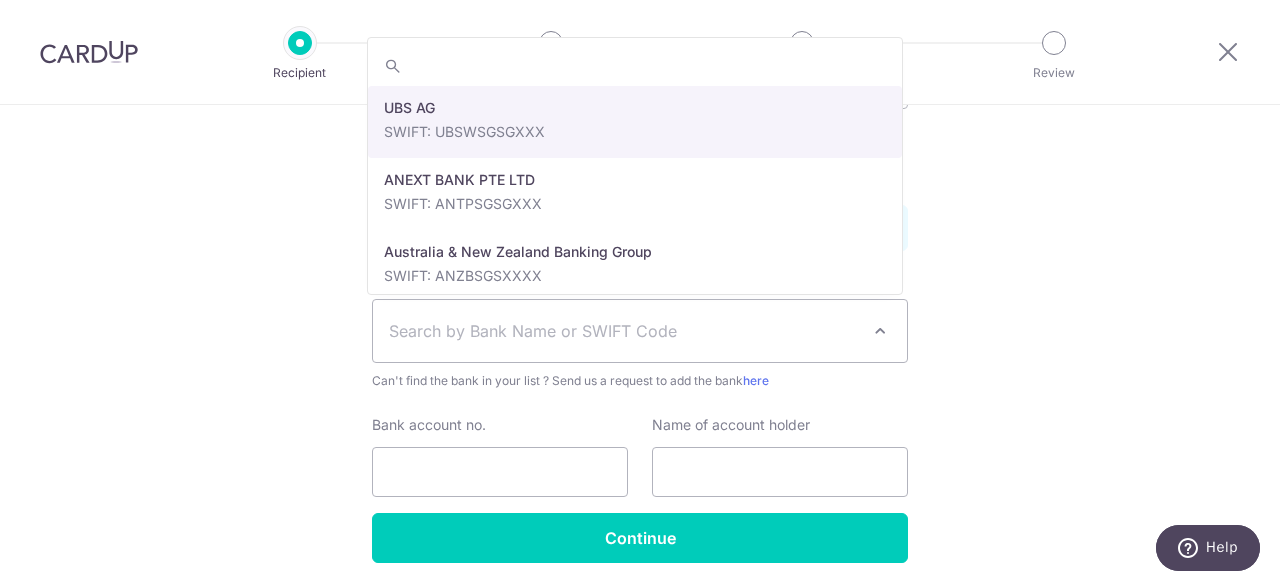 click on "Search by Bank Name or SWIFT Code" at bounding box center [624, 331] 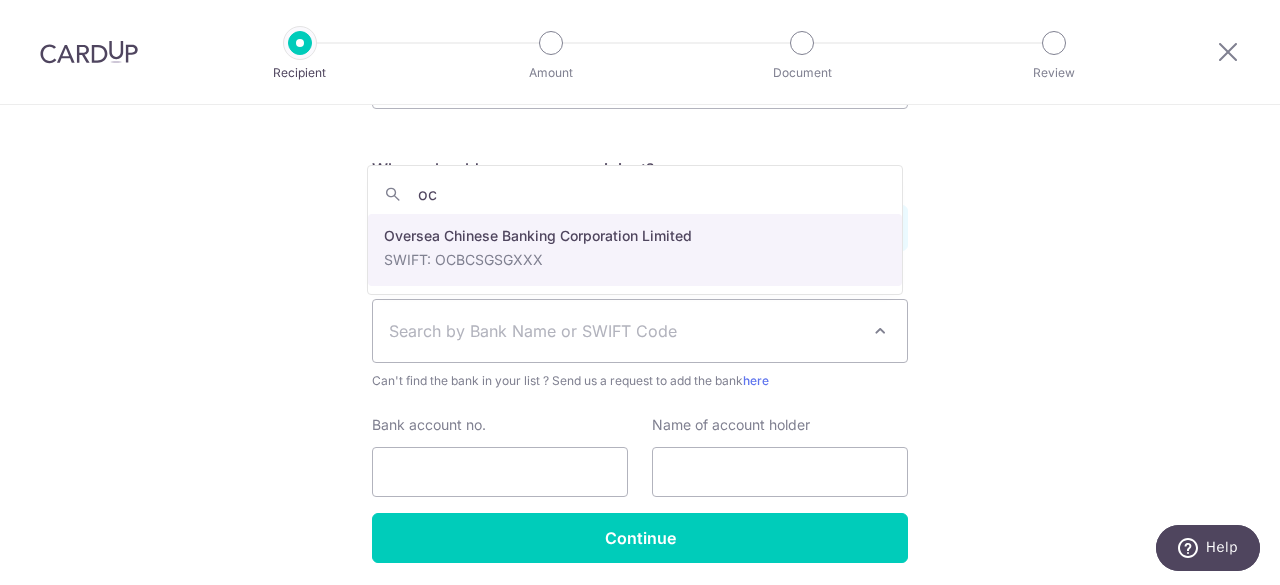 type on "oc" 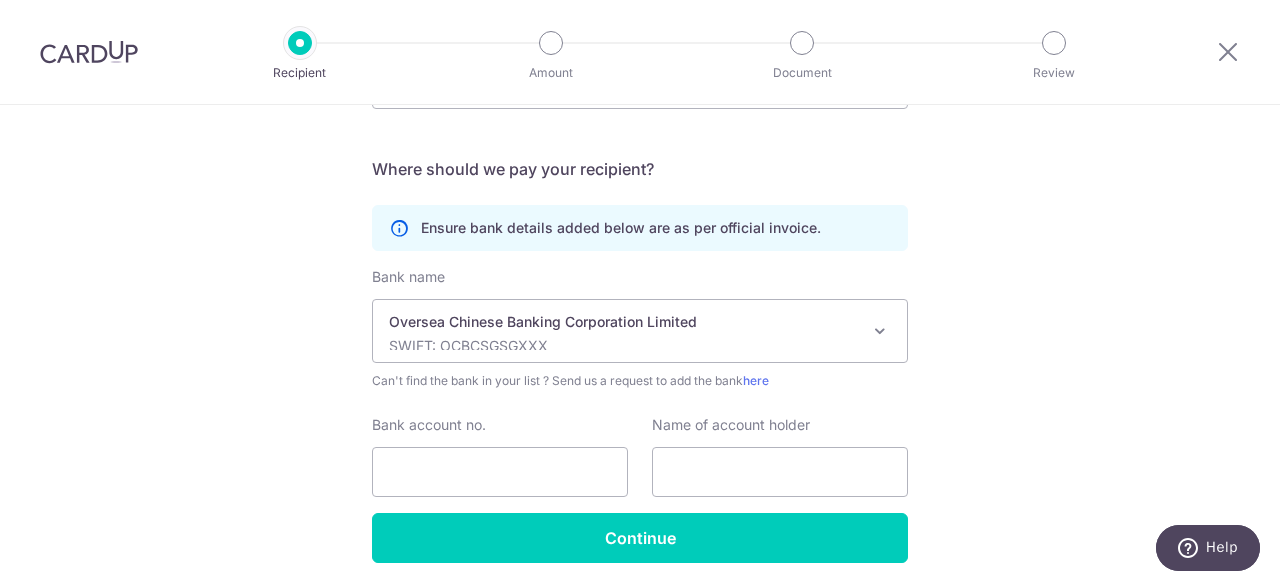 select on "12" 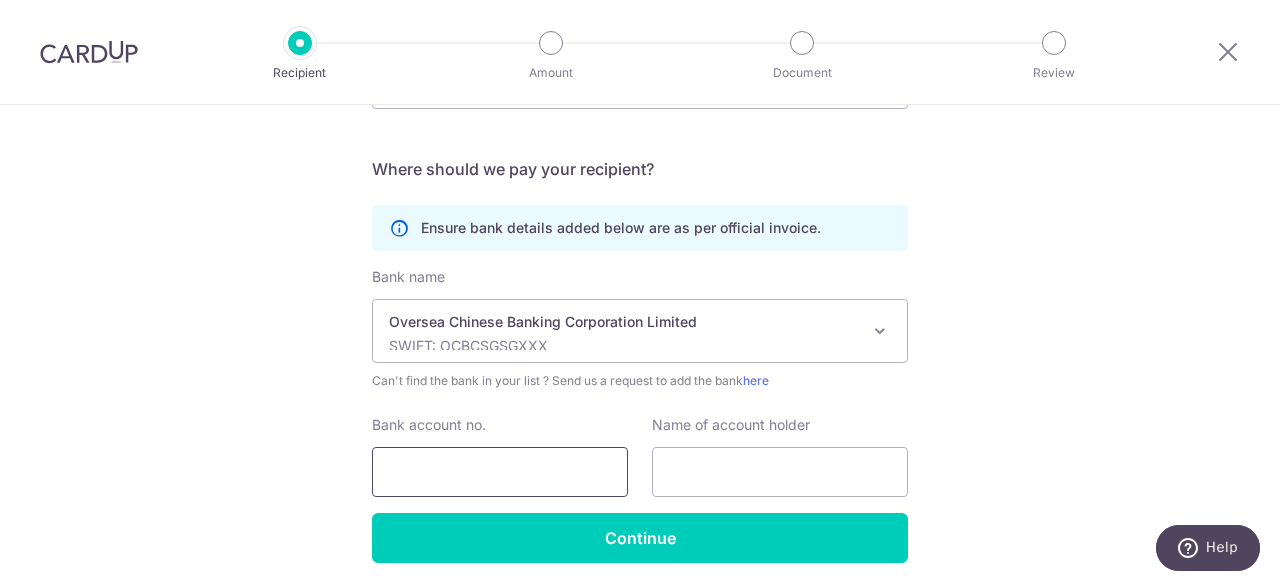 click on "Bank account no." at bounding box center [500, 472] 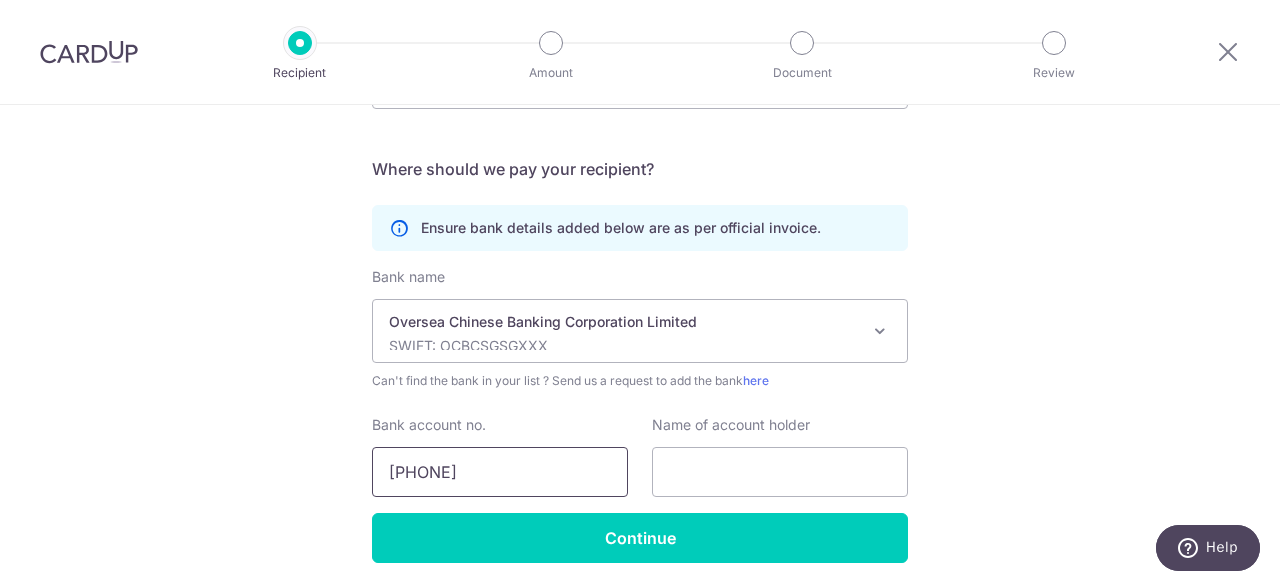 type on "695105817001" 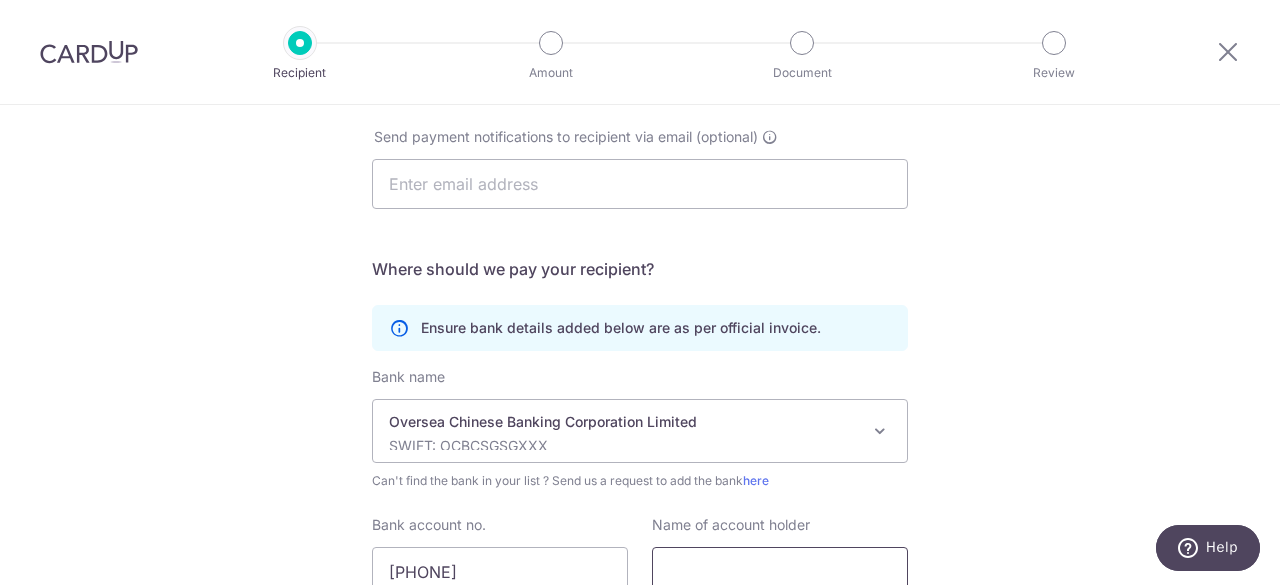 scroll, scrollTop: 100, scrollLeft: 0, axis: vertical 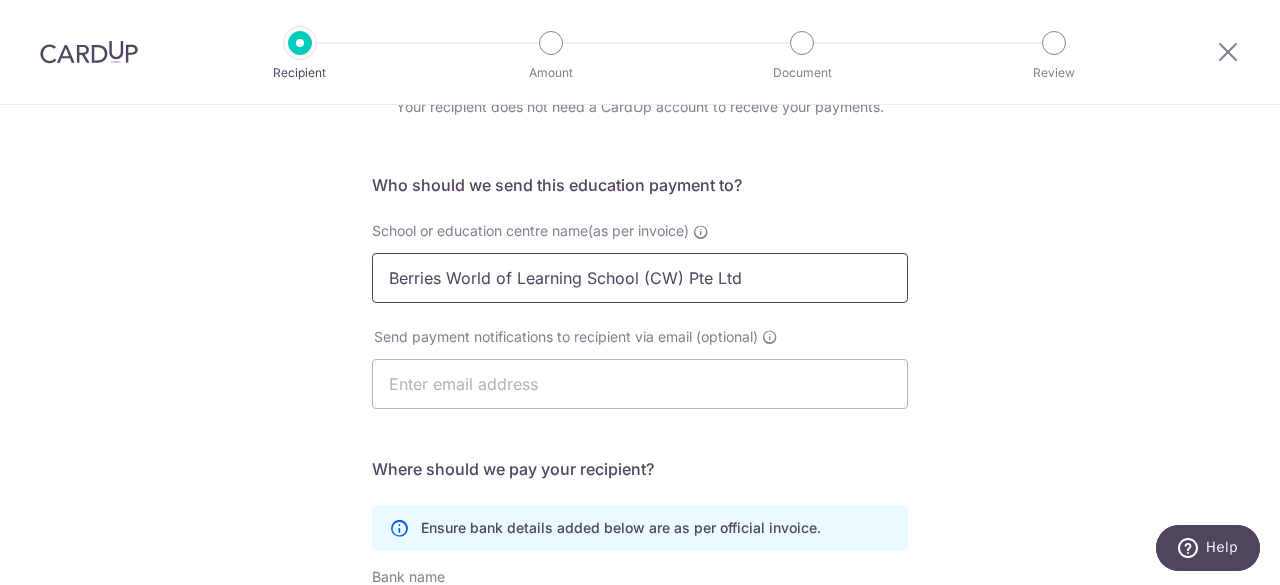 drag, startPoint x: 732, startPoint y: 279, endPoint x: 305, endPoint y: 253, distance: 427.79083 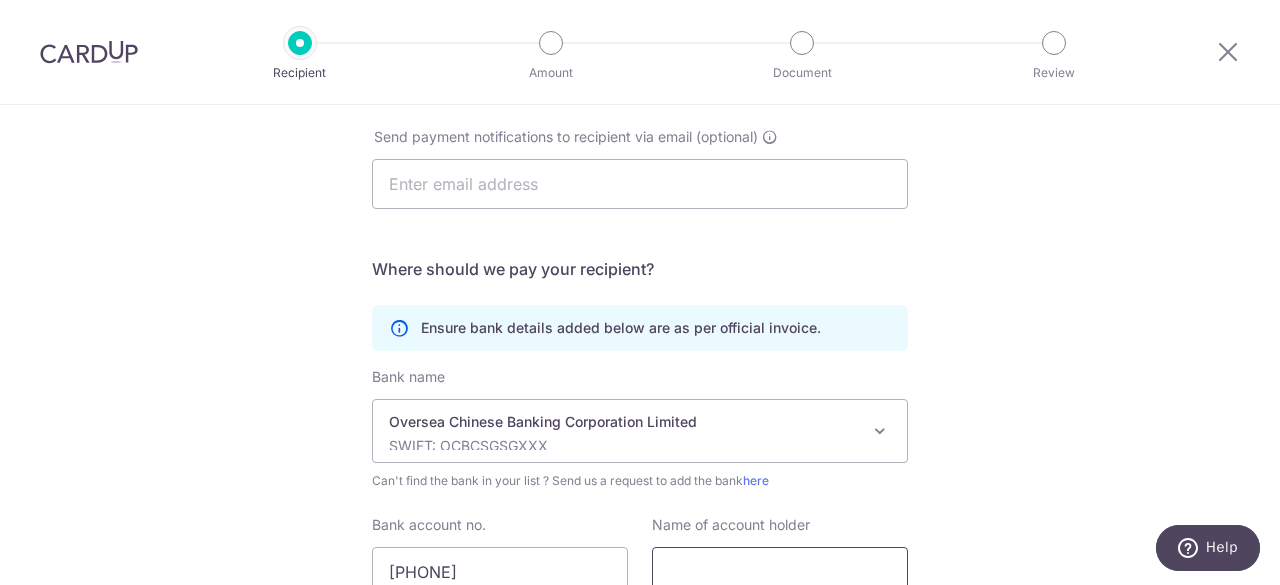 scroll, scrollTop: 400, scrollLeft: 0, axis: vertical 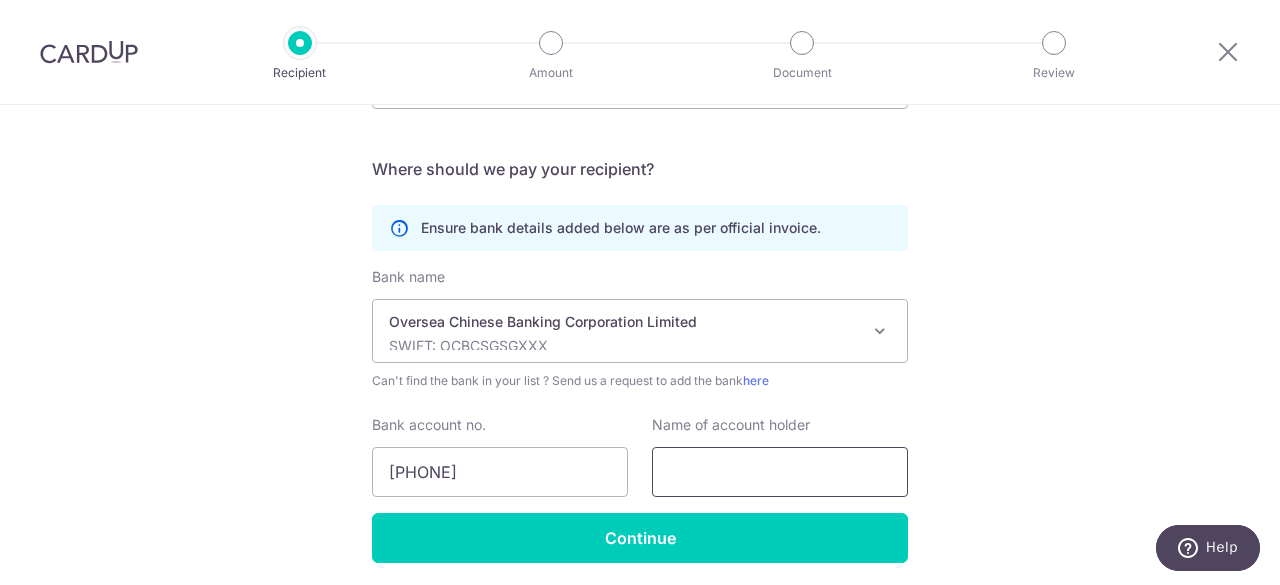 click at bounding box center (780, 472) 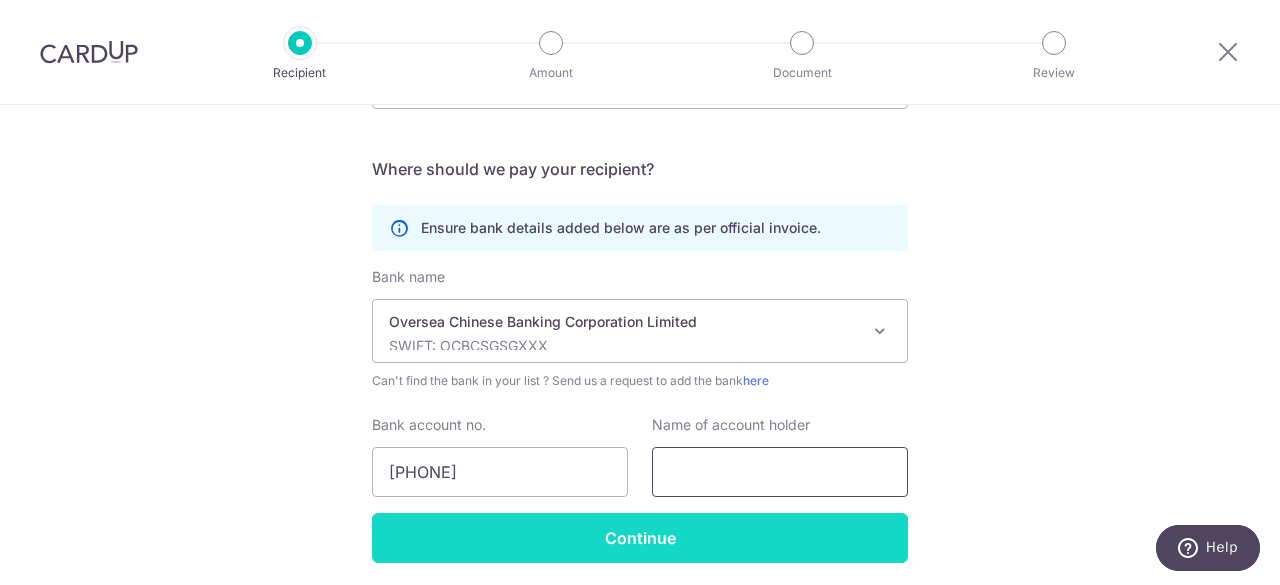 paste on "Berries World of Learning School (CW) Pte Ltd" 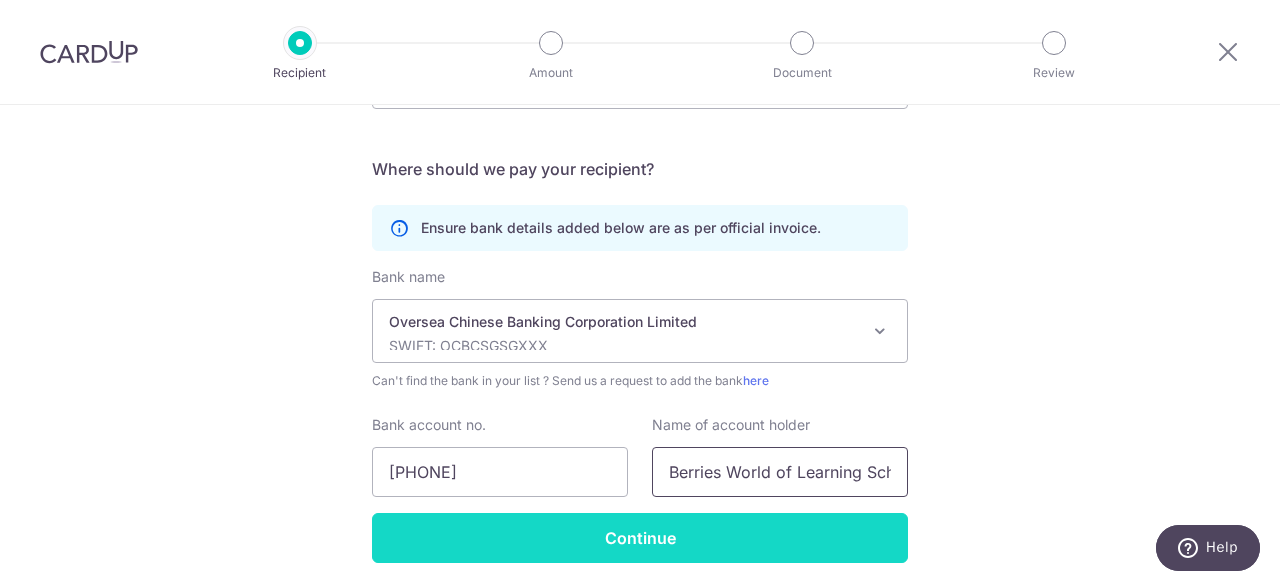 scroll, scrollTop: 0, scrollLeft: 128, axis: horizontal 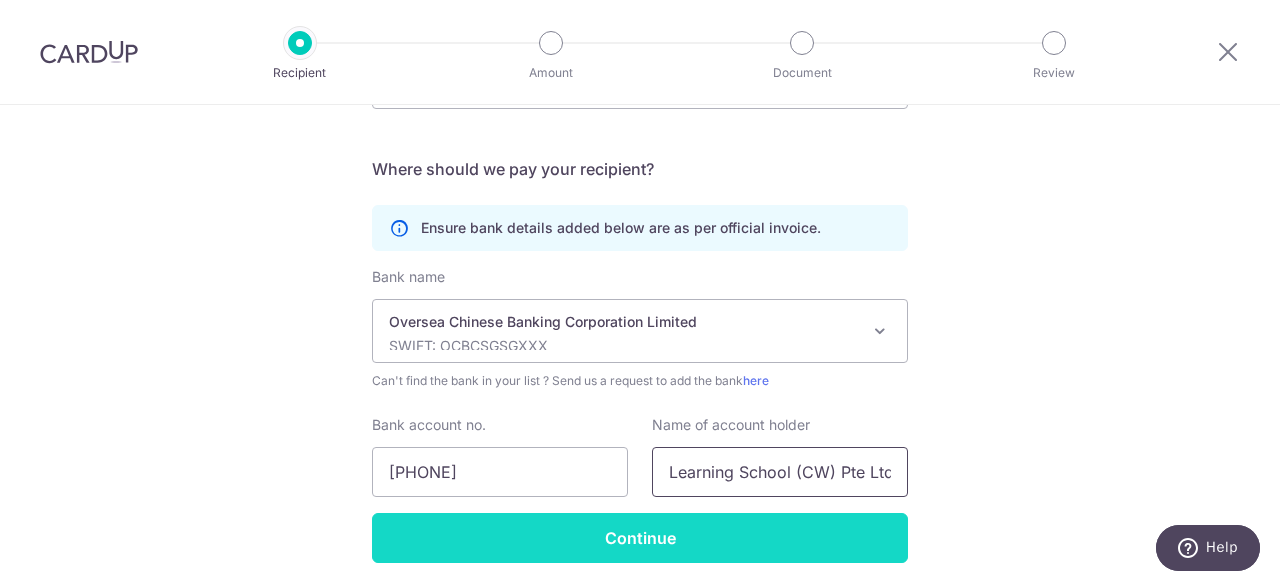 type on "Berries World of Learning School (CW) Pte Ltd" 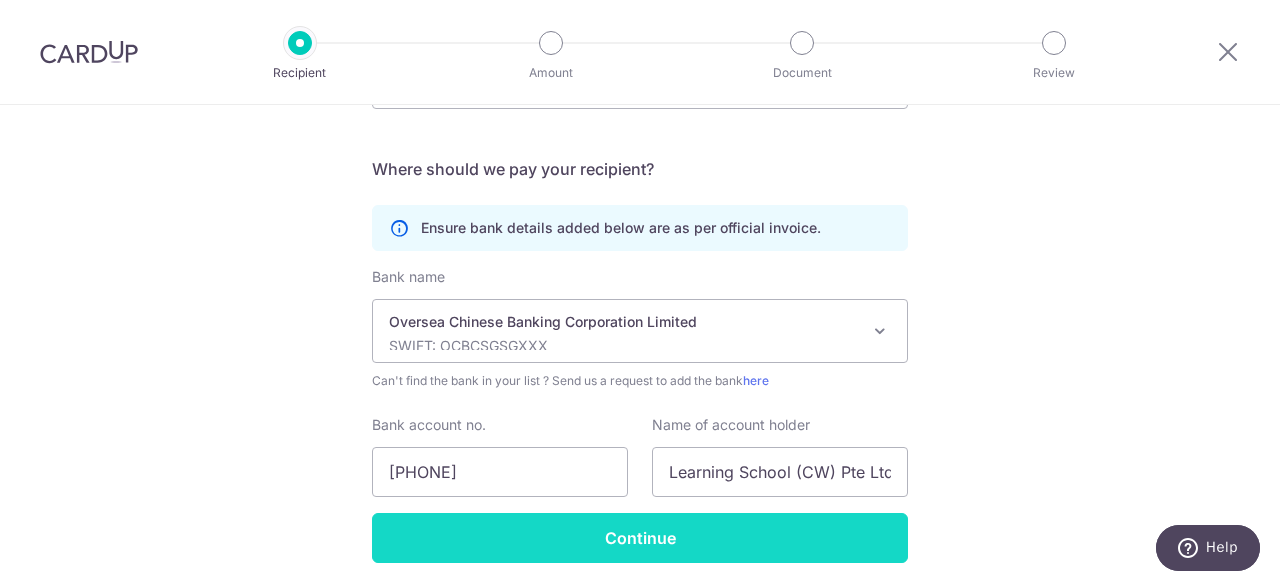 click on "Continue" at bounding box center (640, 538) 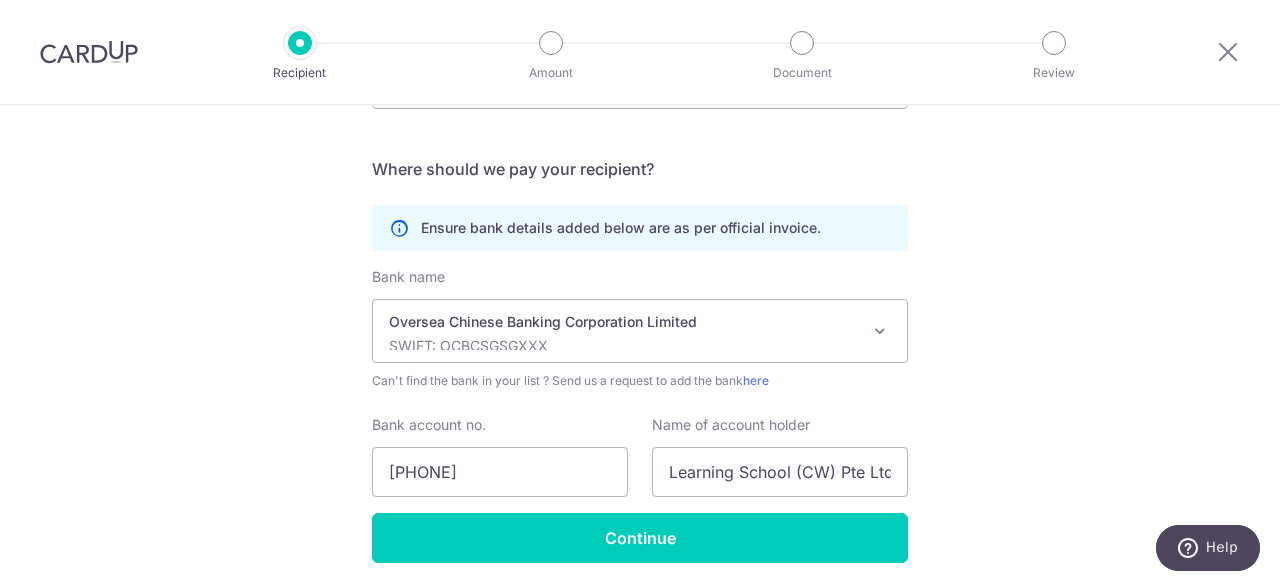 scroll, scrollTop: 0, scrollLeft: 0, axis: both 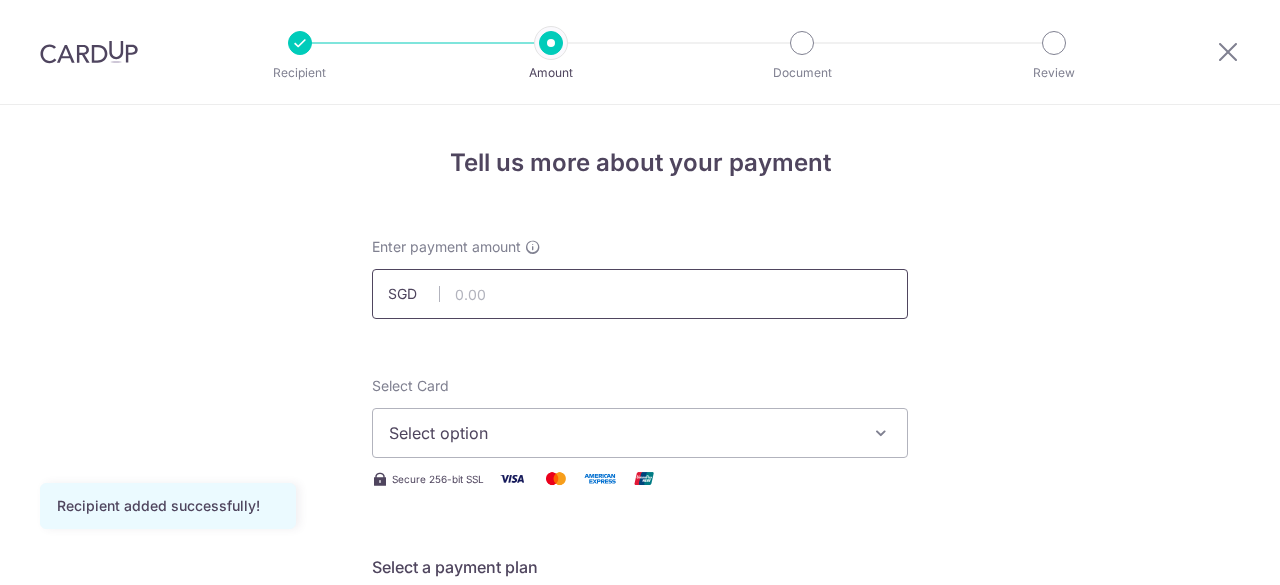 drag, startPoint x: 0, startPoint y: 0, endPoint x: 487, endPoint y: 289, distance: 566.295 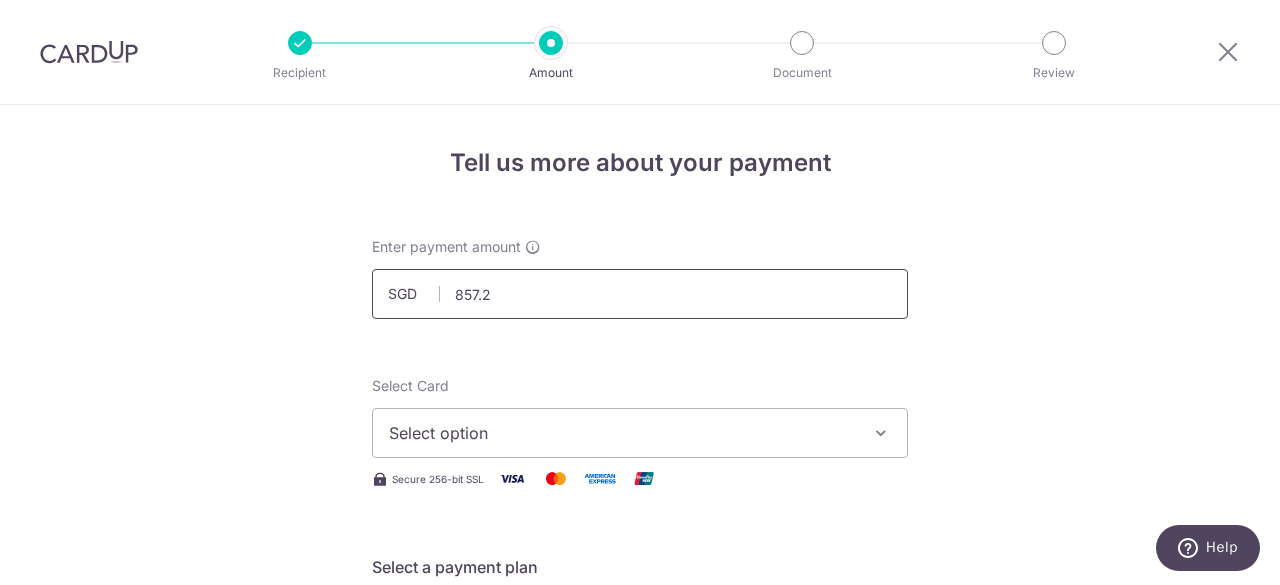 type on "857.29" 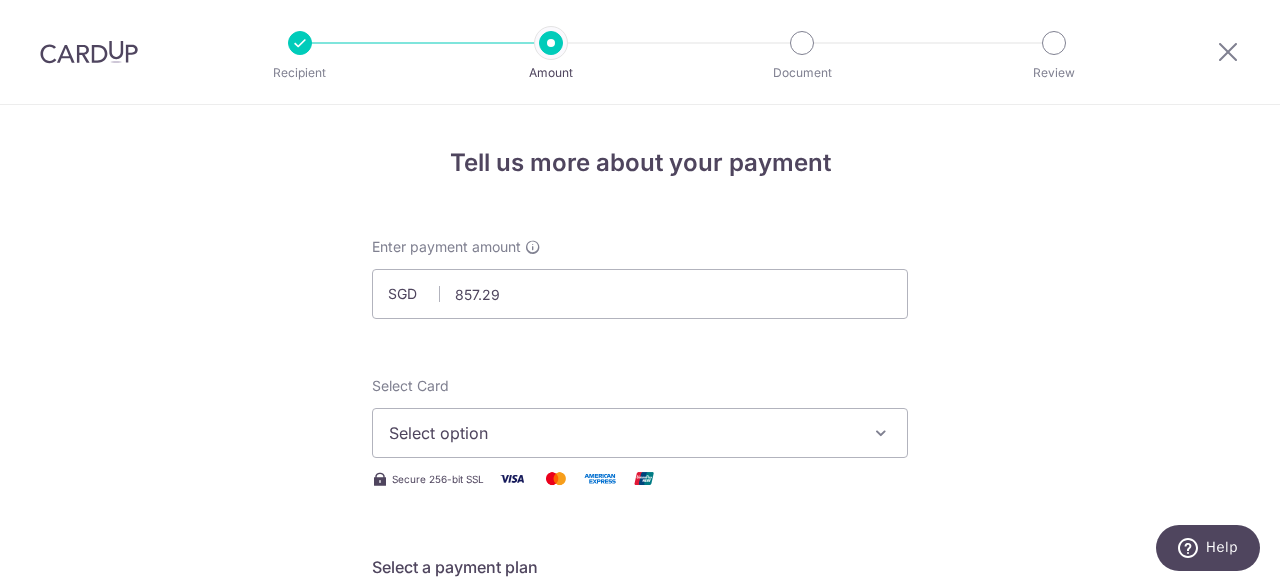 click on "Enter payment amount
SGD
857.29
857.29
Recipient added successfully!
Select Card
Select option
Add credit card
Your Cards
**** 4418
**** 9419
Secure 256-bit SSL
Text
New card details
Card
Secure 256-bit SSL" at bounding box center [640, 1028] 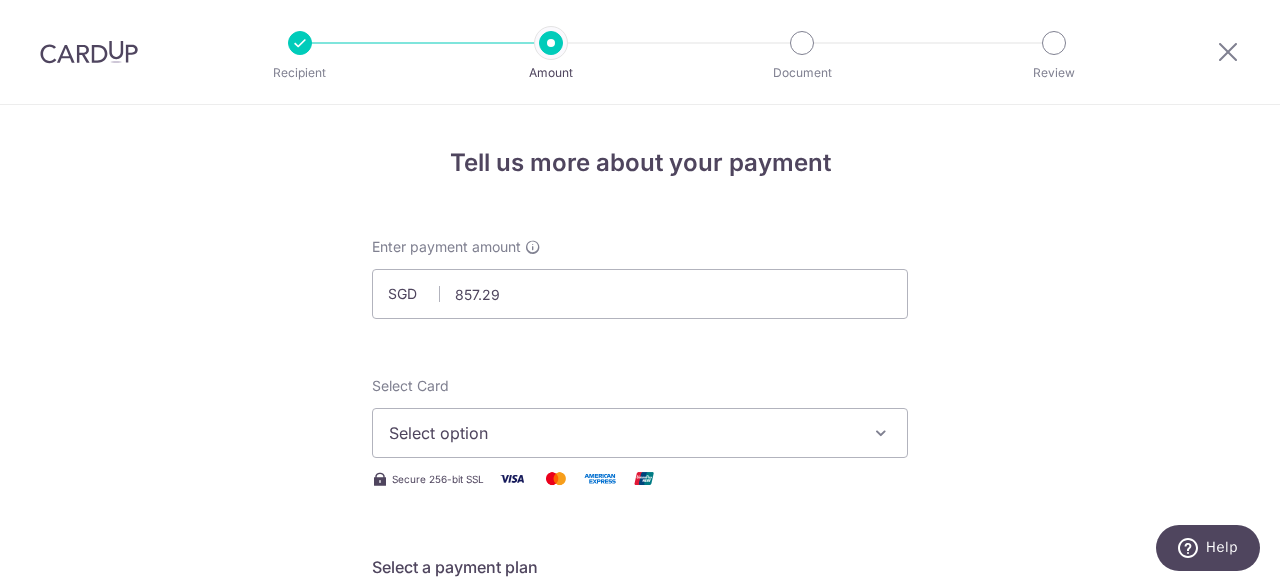 click on "Select option" at bounding box center (622, 433) 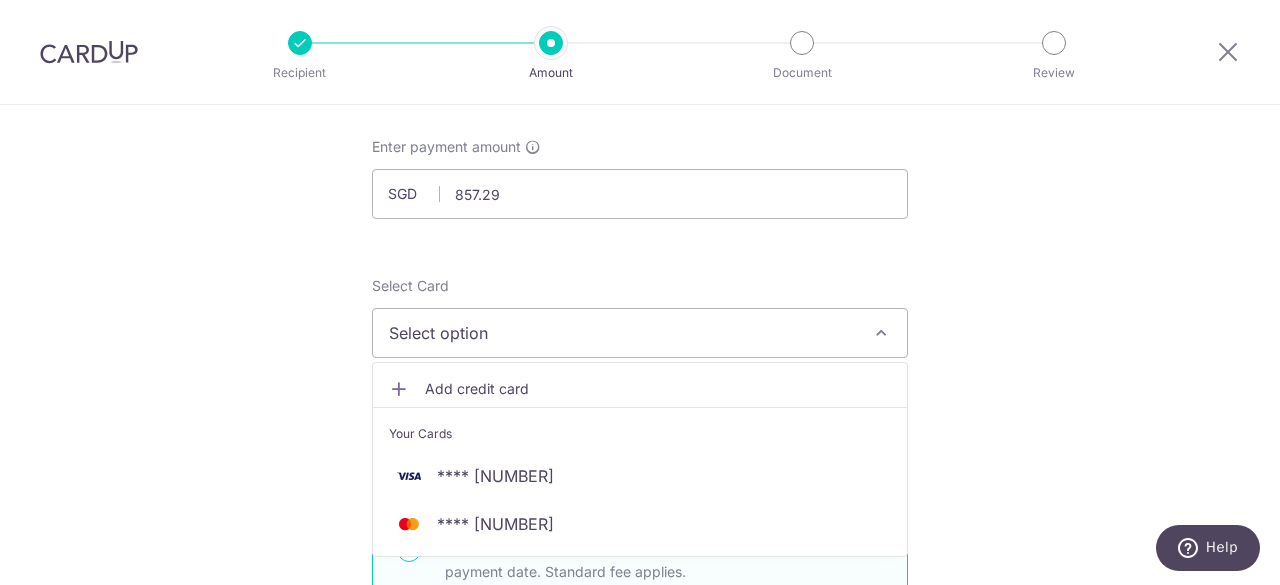 scroll, scrollTop: 200, scrollLeft: 0, axis: vertical 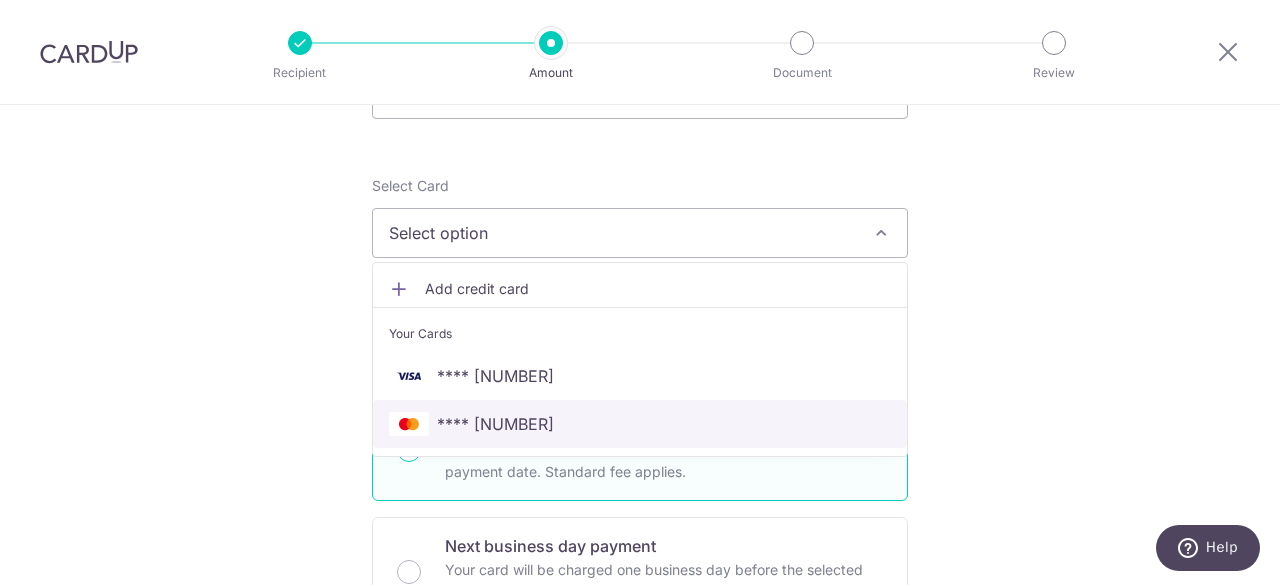 click on "**** 9419" at bounding box center (640, 424) 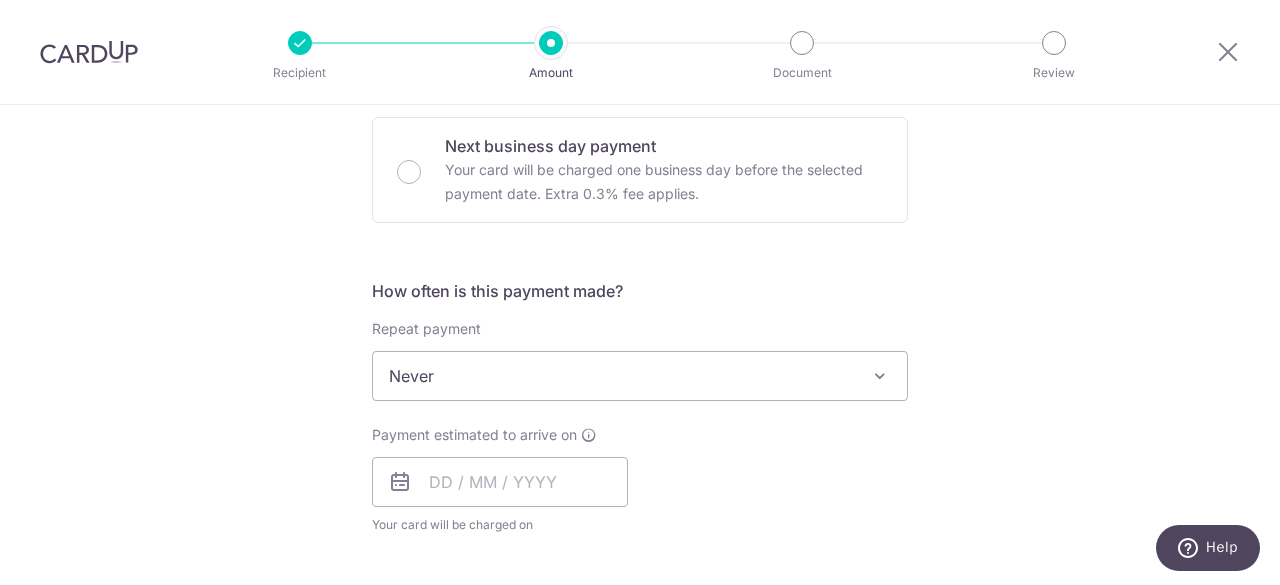 scroll, scrollTop: 700, scrollLeft: 0, axis: vertical 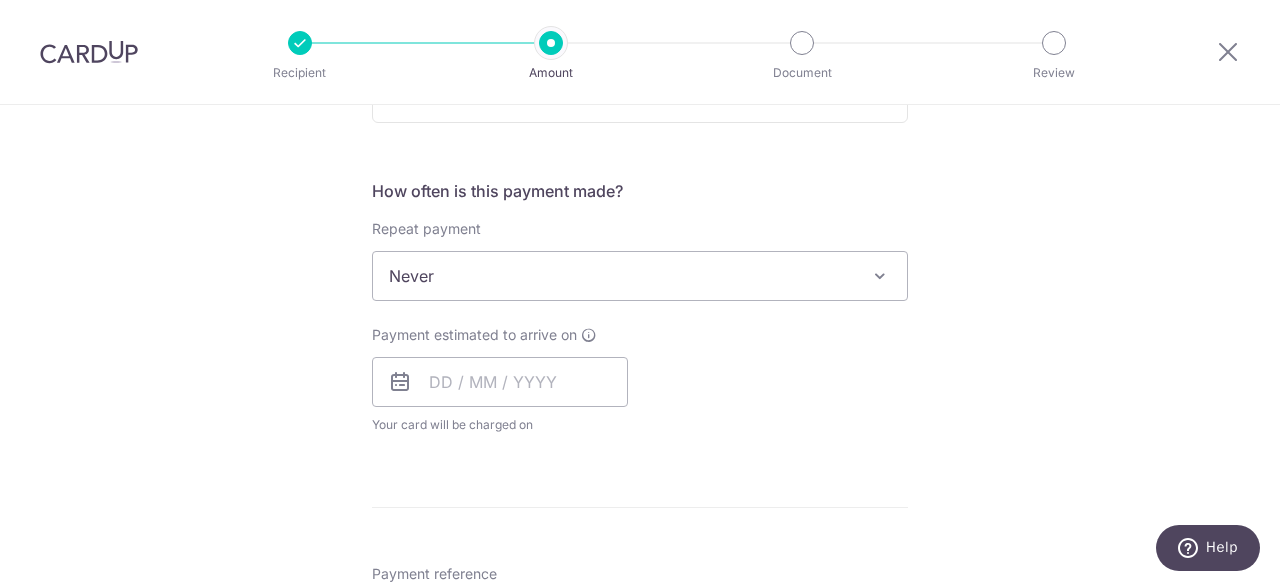 click on "Never" at bounding box center [640, 276] 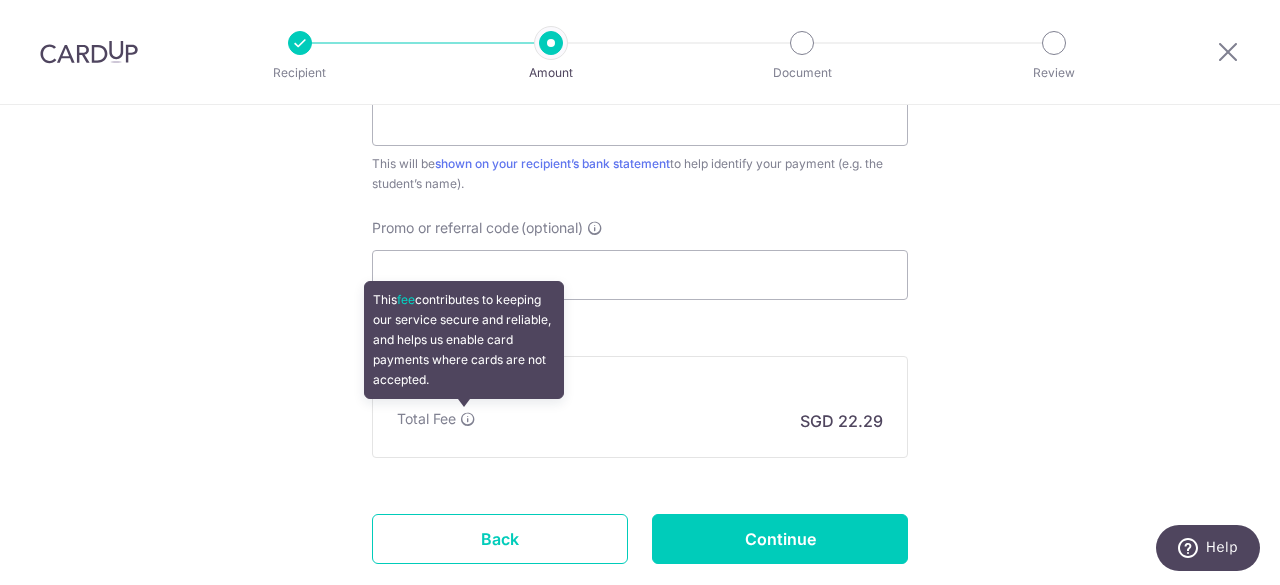 scroll, scrollTop: 1300, scrollLeft: 0, axis: vertical 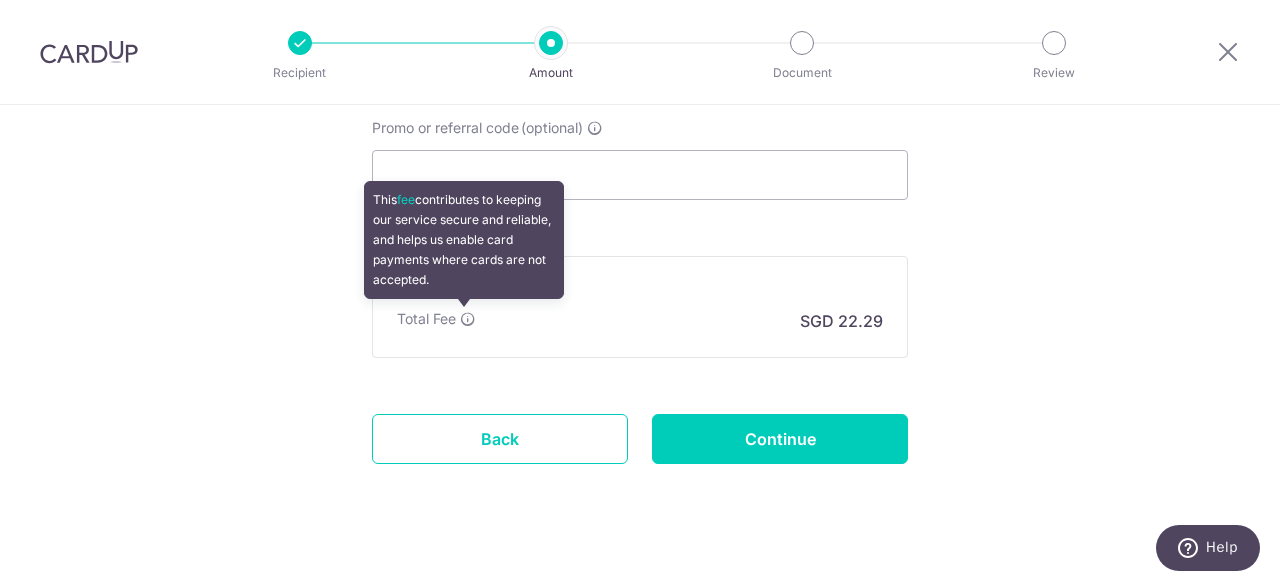 click at bounding box center (468, 319) 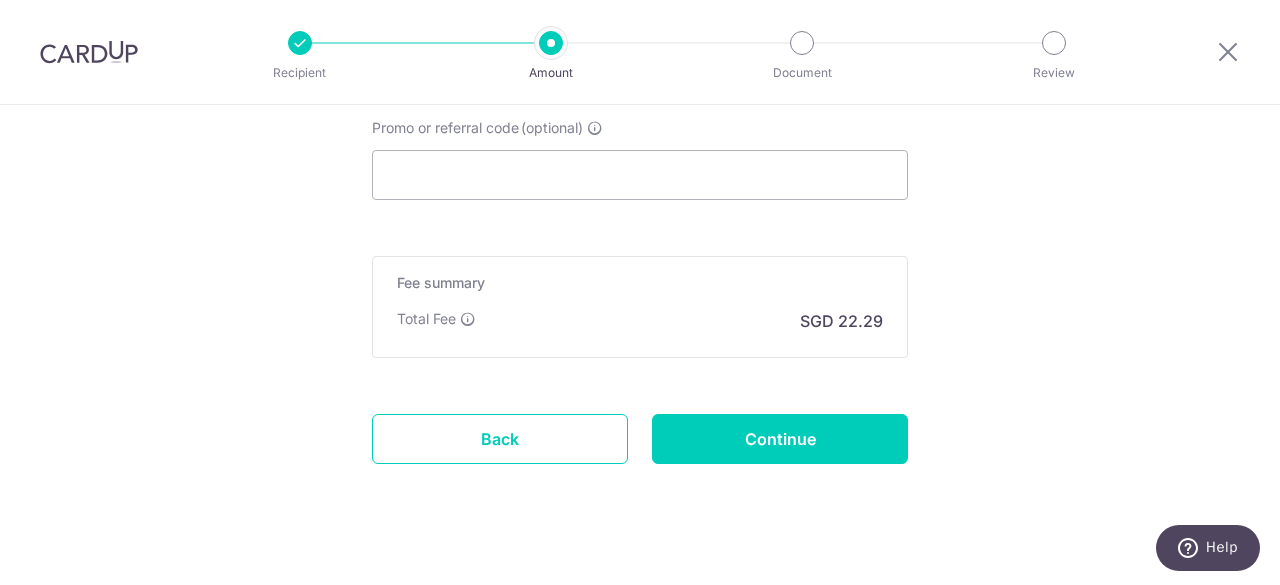 scroll, scrollTop: 1200, scrollLeft: 0, axis: vertical 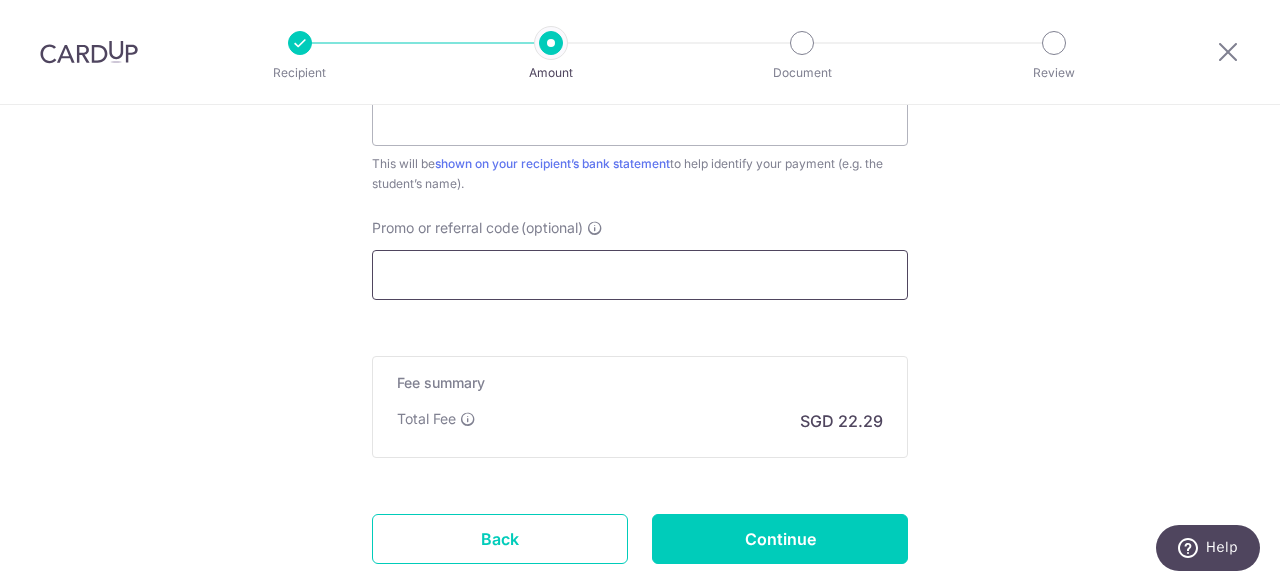 click on "Promo or referral code
(optional)" at bounding box center (640, 275) 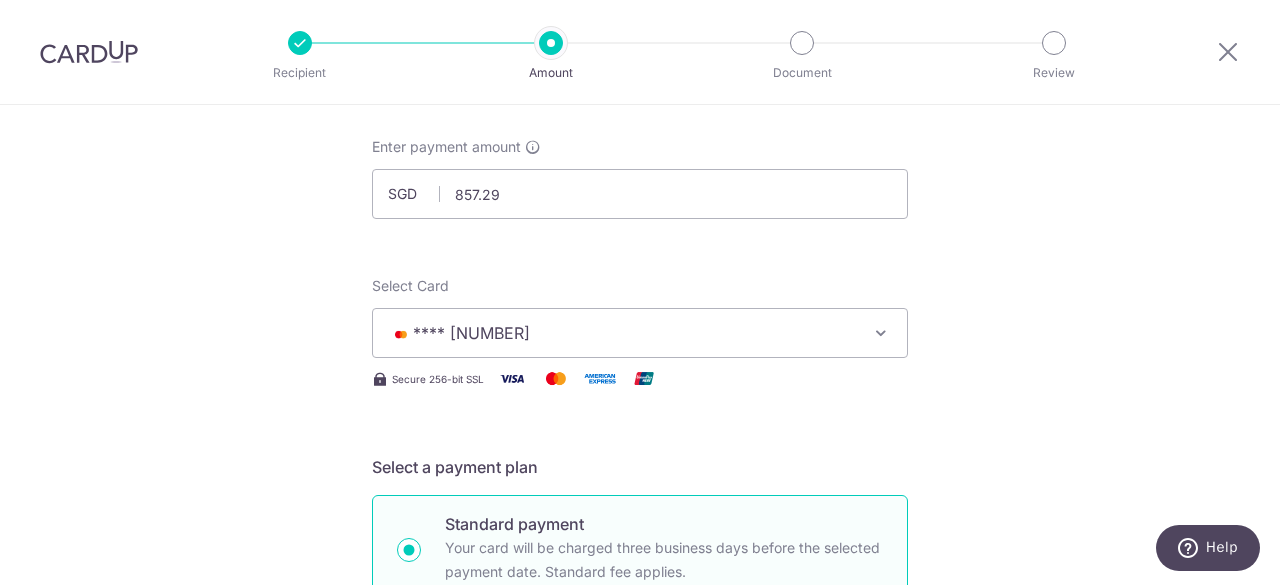 scroll, scrollTop: 0, scrollLeft: 0, axis: both 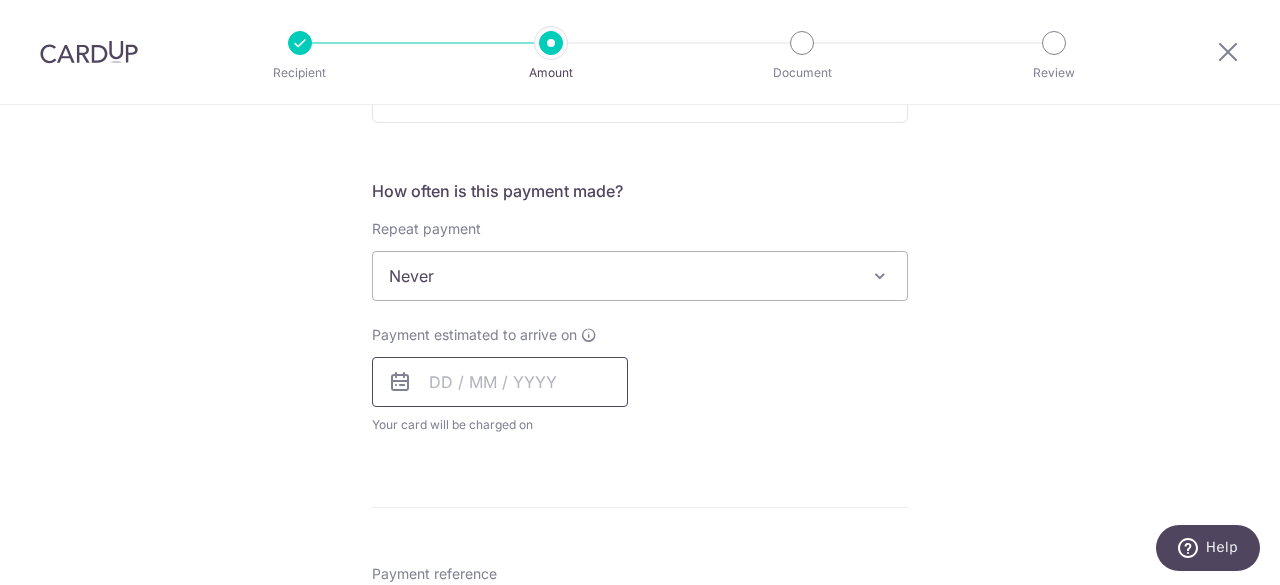click at bounding box center (500, 382) 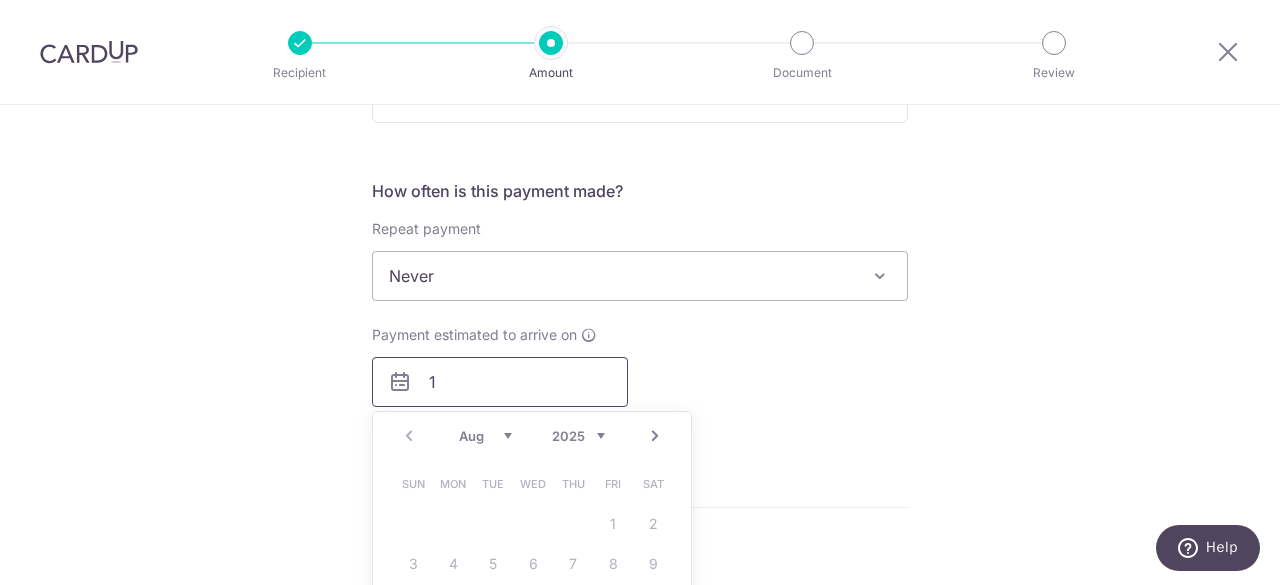 scroll, scrollTop: 800, scrollLeft: 0, axis: vertical 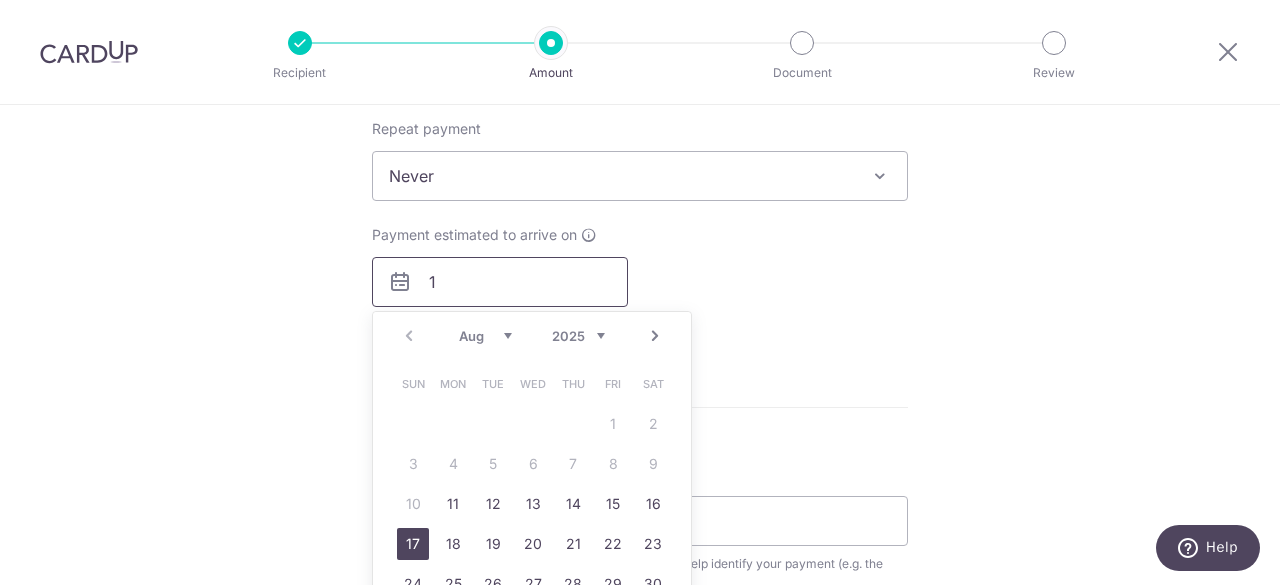 type on "1" 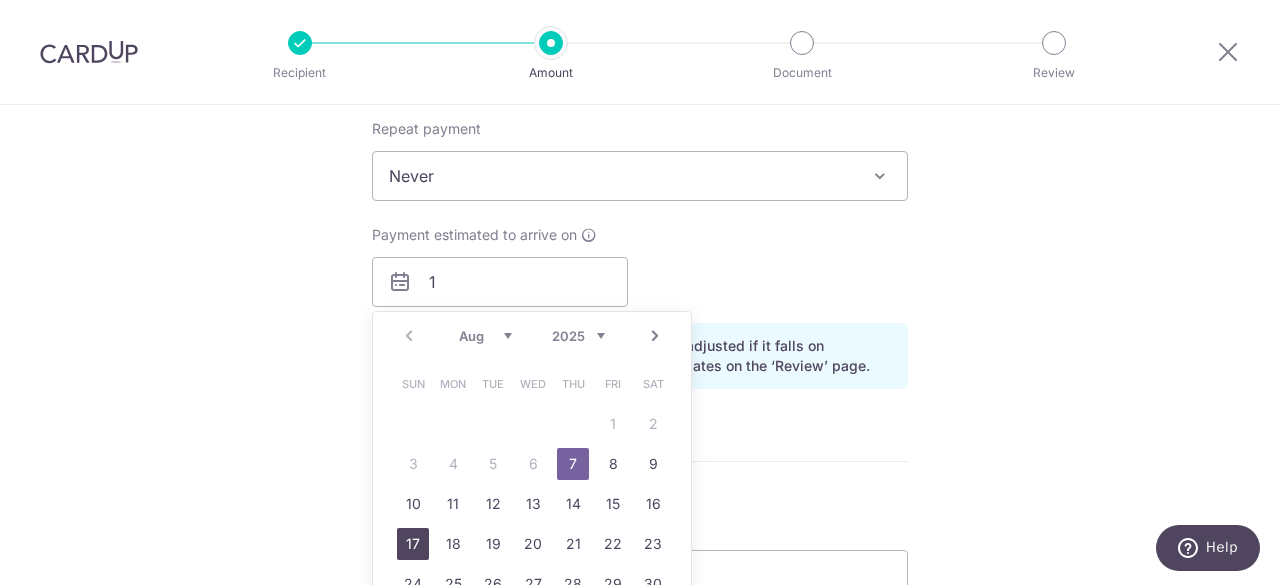 click on "17" at bounding box center (413, 544) 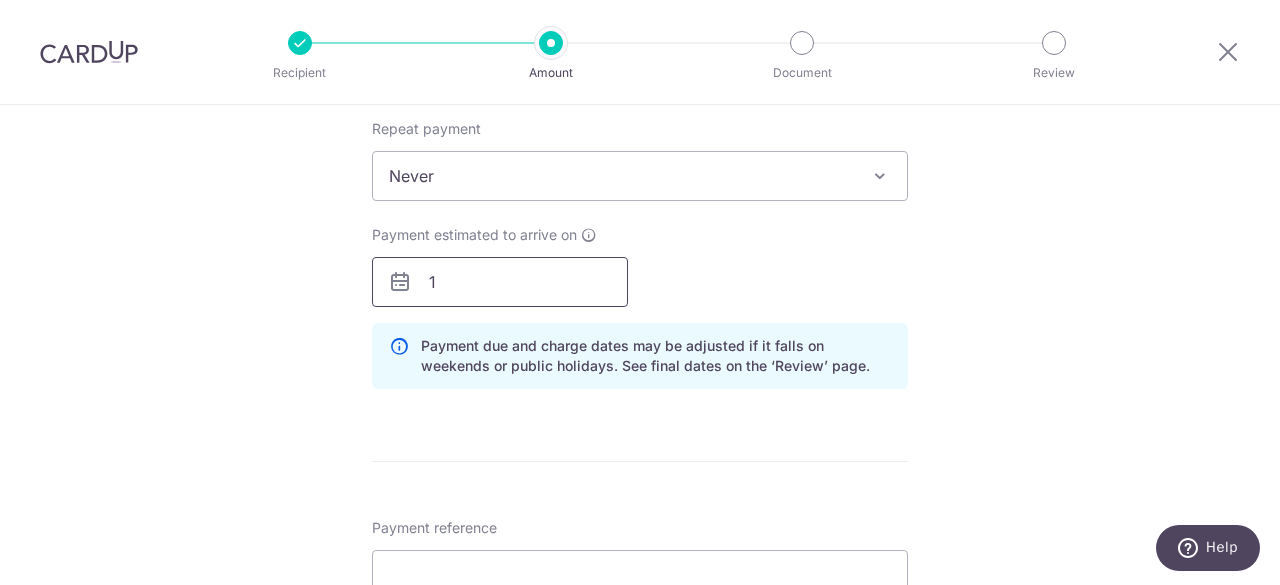 click on "1" at bounding box center (500, 282) 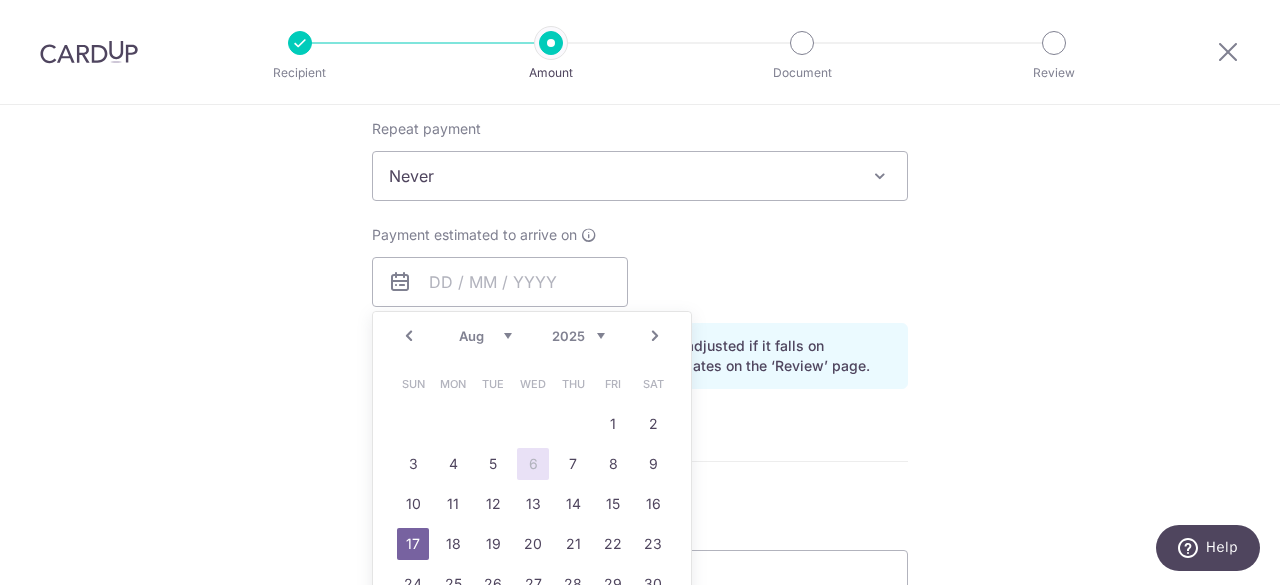 click on "17" at bounding box center (413, 544) 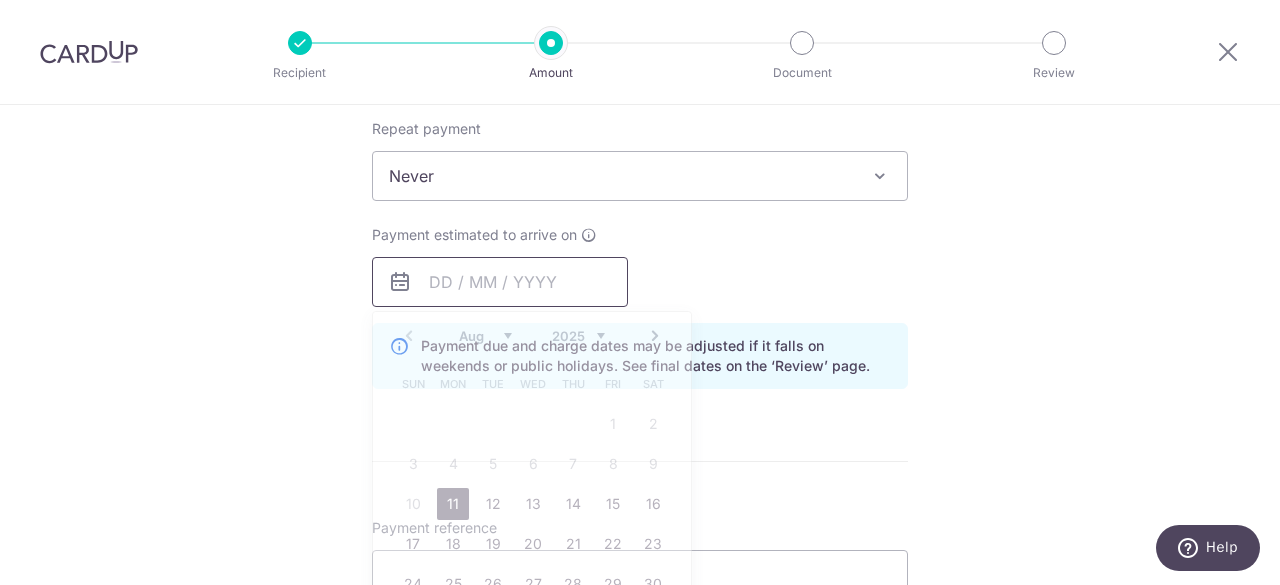 click at bounding box center [500, 282] 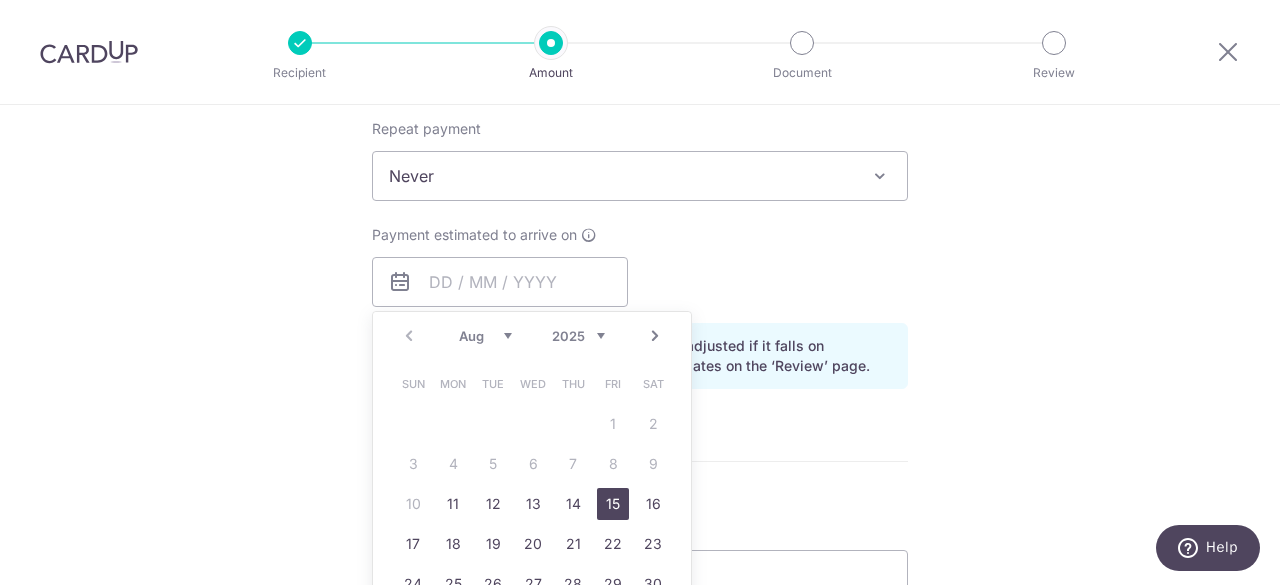 click on "15" at bounding box center (613, 504) 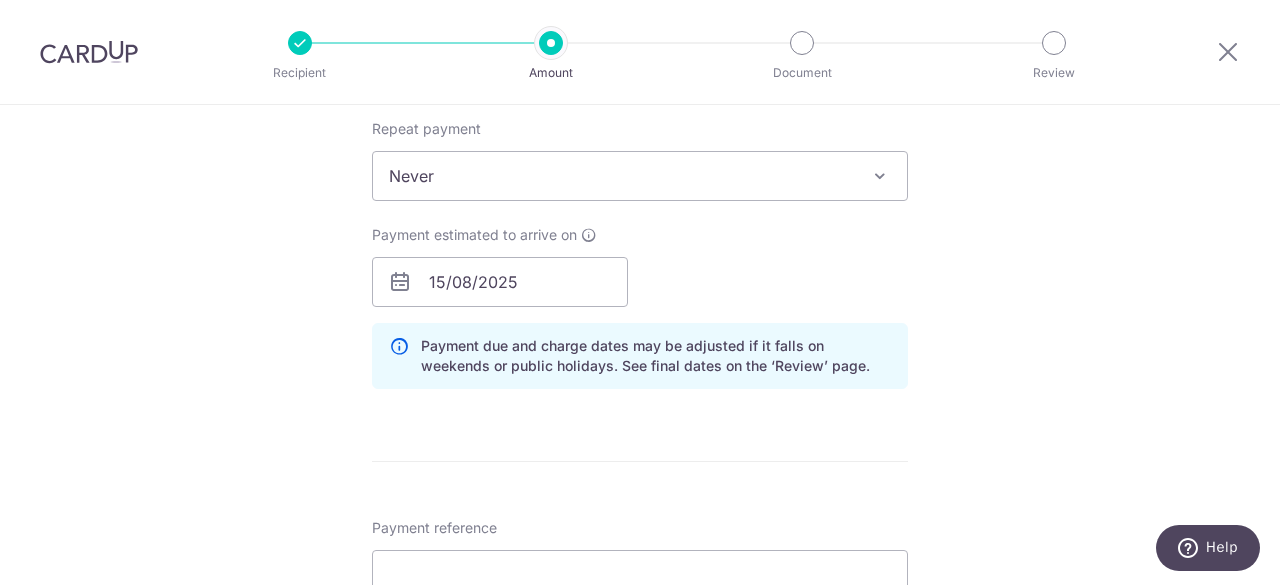 click on "Tell us more about your payment
Enter payment amount
SGD
857.29
857.29
Recipient added successfully!
Select Card
**** 9419
Add credit card
Your Cards
**** 4418
**** 9419
Secure 256-bit SSL
Text
New card details
Card" at bounding box center (640, 236) 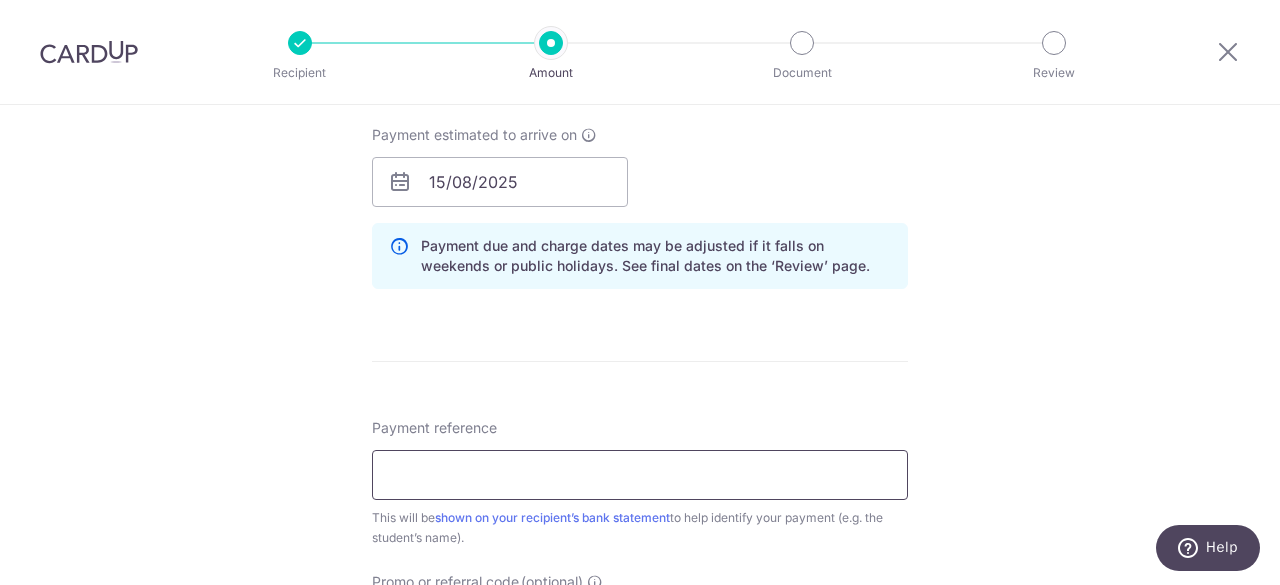 click on "Payment reference" at bounding box center (640, 475) 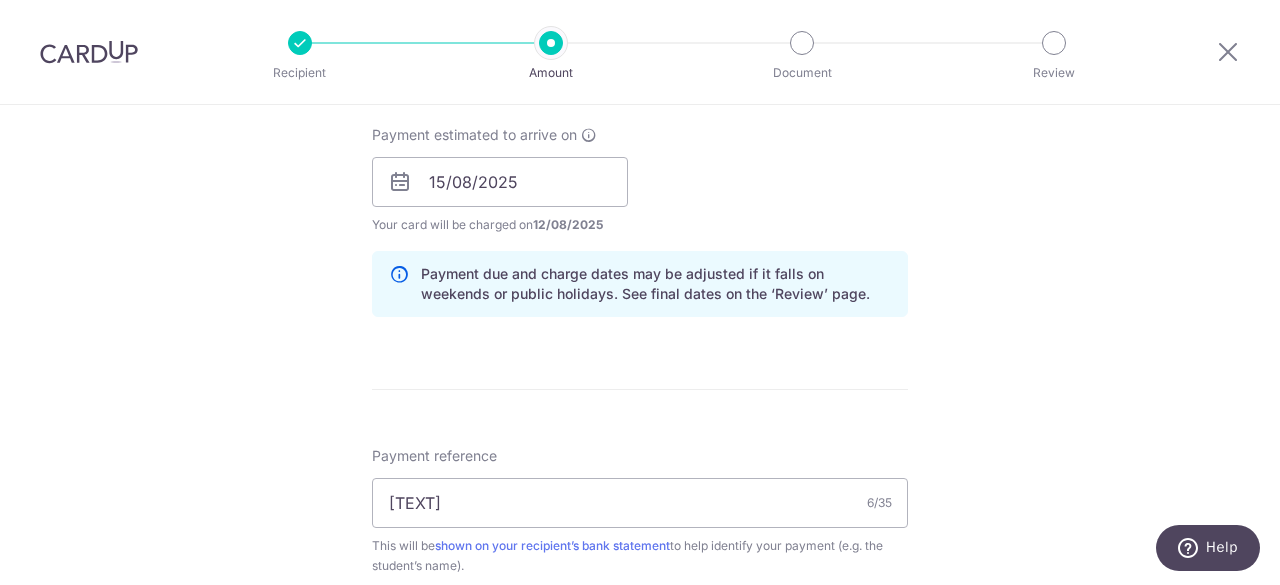 click on "Tell us more about your payment
Enter payment amount
SGD
857.29
857.29
Recipient added successfully!
Select Card
**** 9419
Add credit card
Your Cards
**** 4418
**** 9419
Secure 256-bit SSL
Text
New card details
Card" at bounding box center (640, 150) 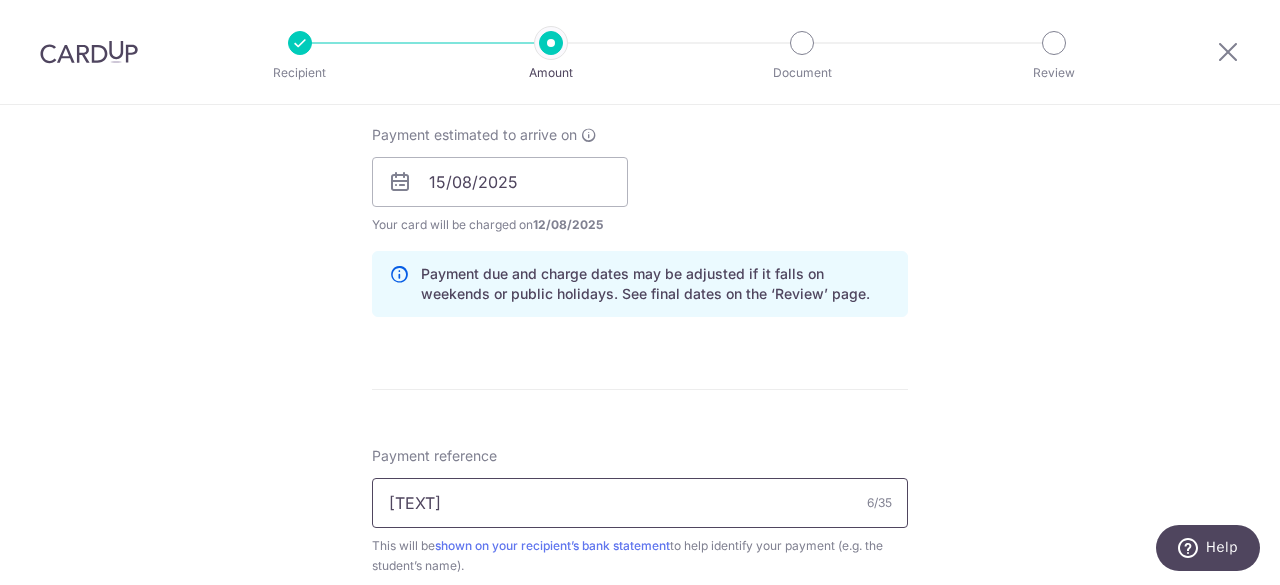 click on "G23029" at bounding box center (640, 503) 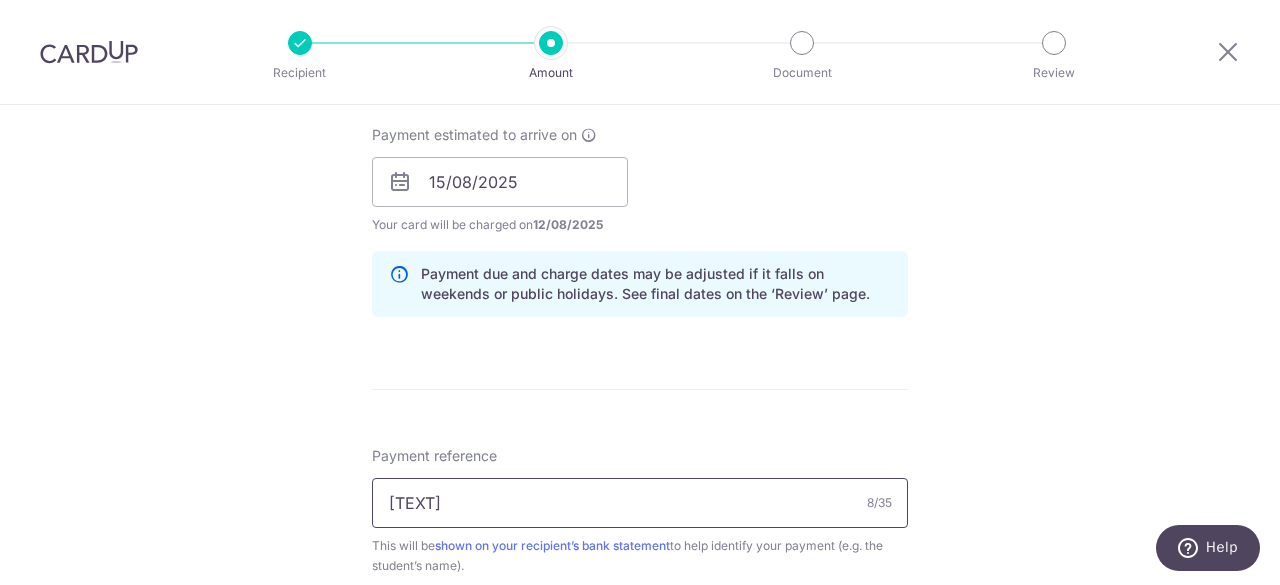 type on "GCG23029" 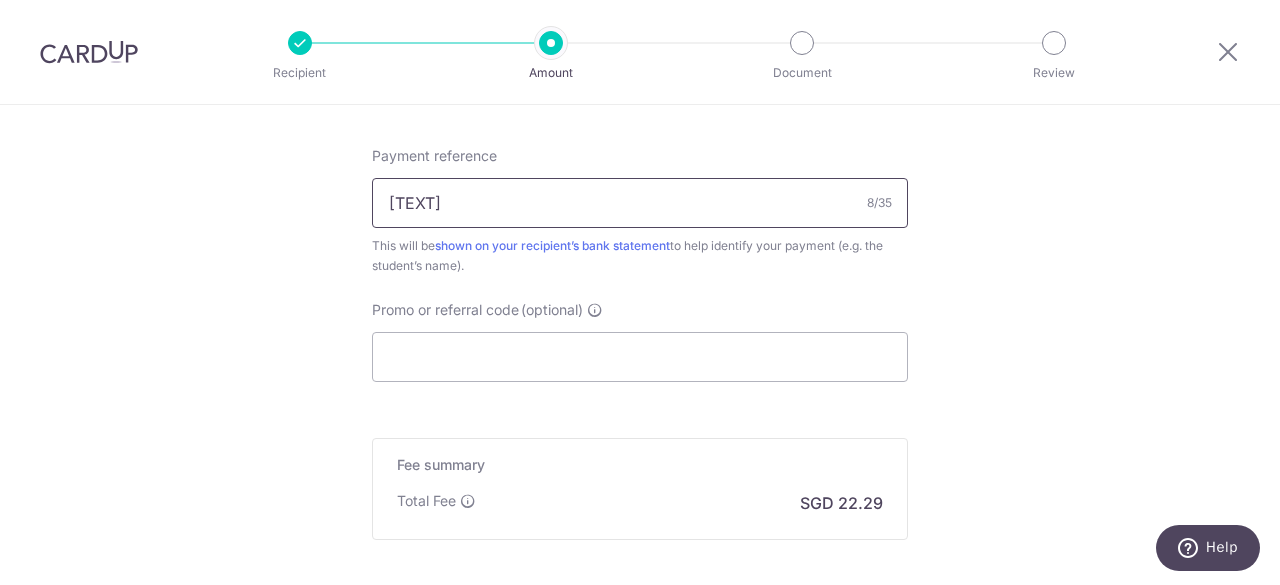 scroll, scrollTop: 1300, scrollLeft: 0, axis: vertical 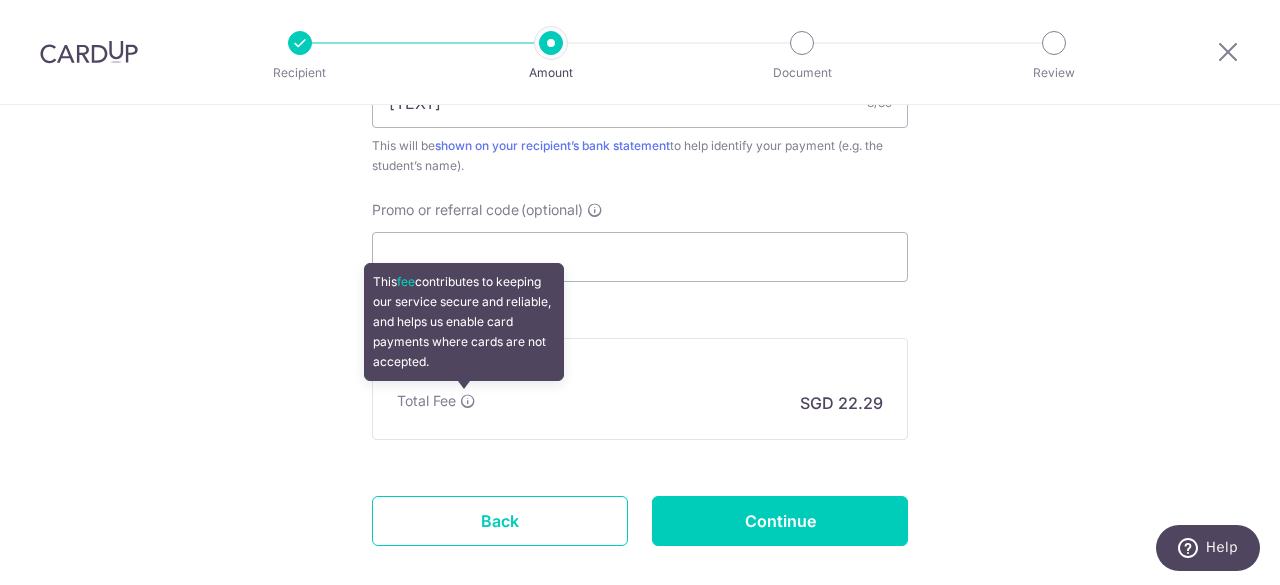 click at bounding box center [468, 401] 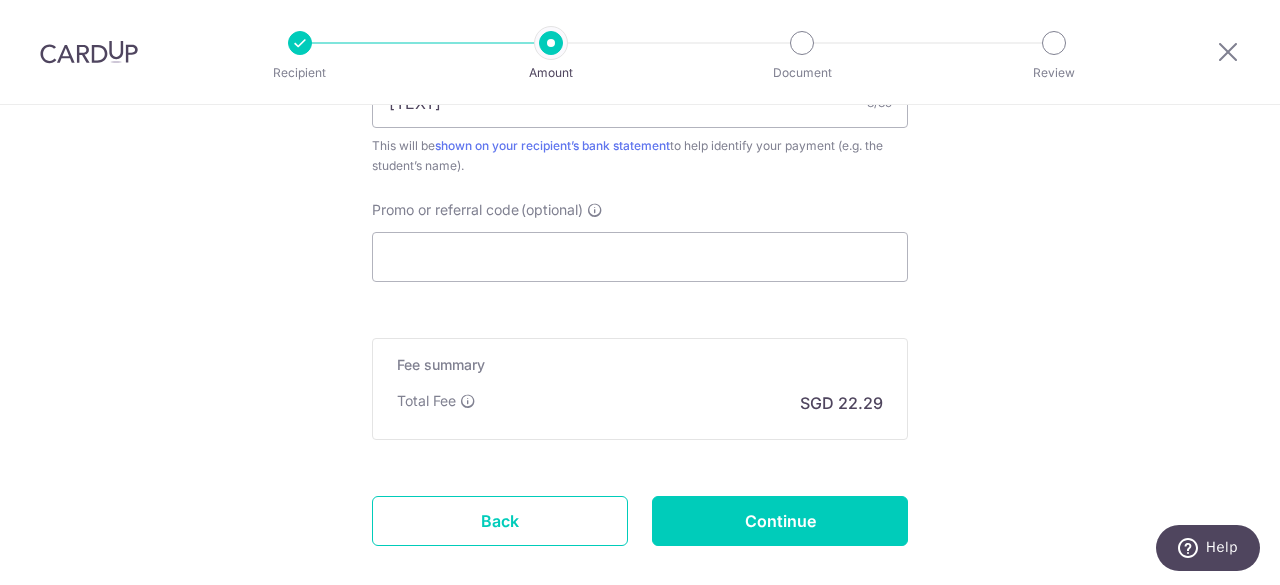 click on "Enter payment amount
SGD
857.29
857.29
Recipient added successfully!
Select Card
**** 9419
Add credit card
Your Cards
**** 4418
**** 9419
Secure 256-bit SSL
Text
New card details
Card
Secure 256-bit SSL" at bounding box center [640, -231] 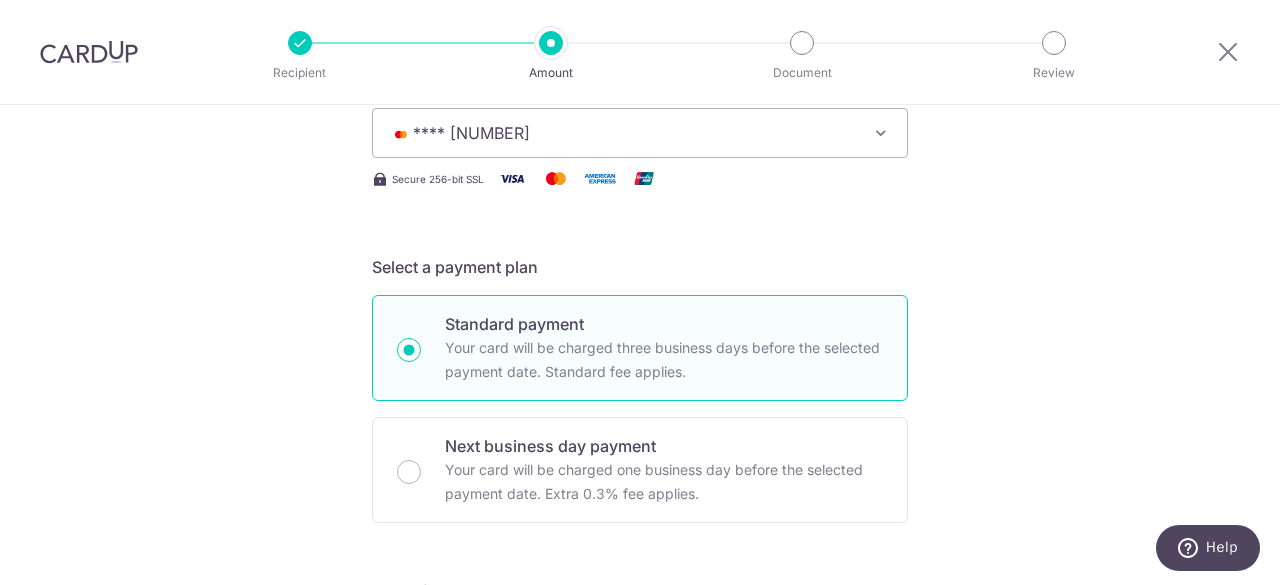 scroll, scrollTop: 500, scrollLeft: 0, axis: vertical 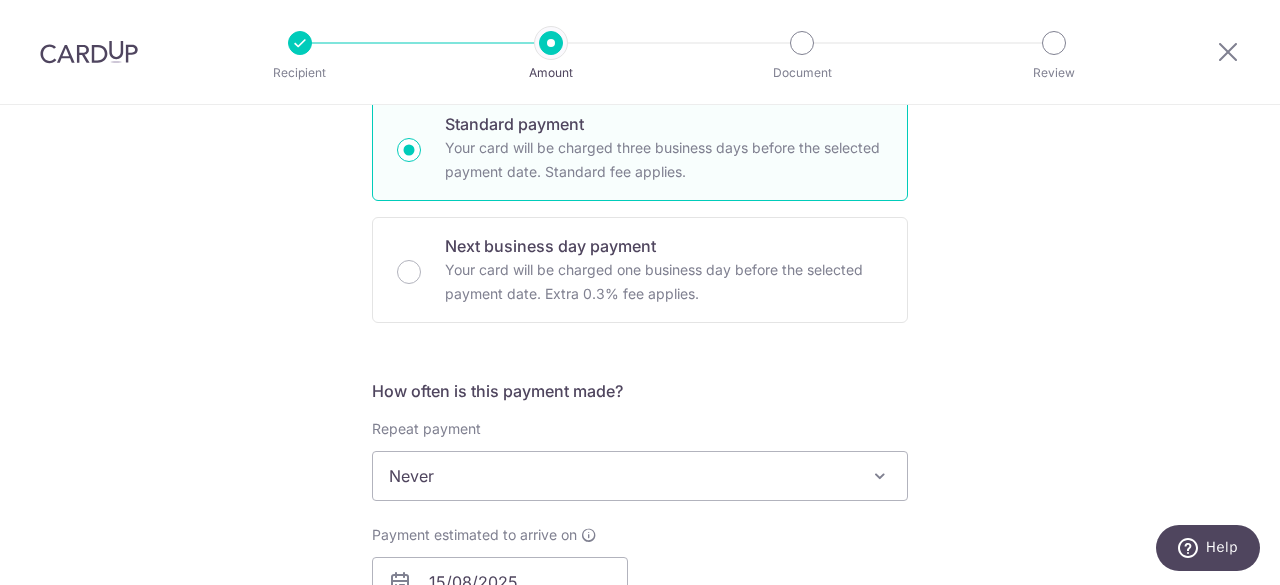 click on "Never" at bounding box center [640, 476] 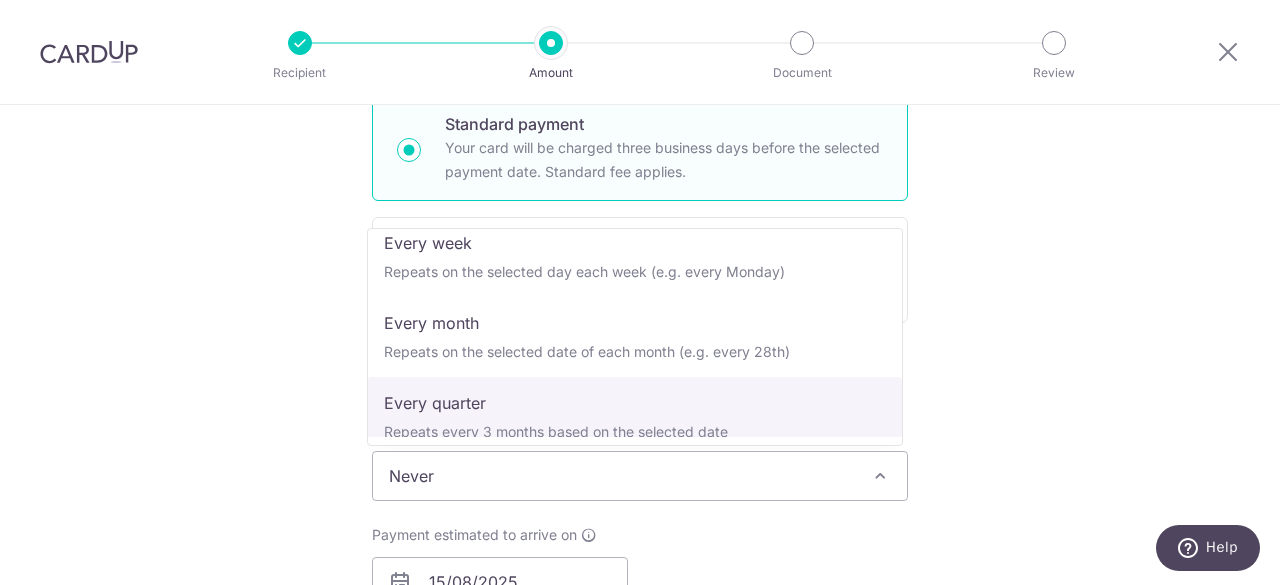 scroll, scrollTop: 200, scrollLeft: 0, axis: vertical 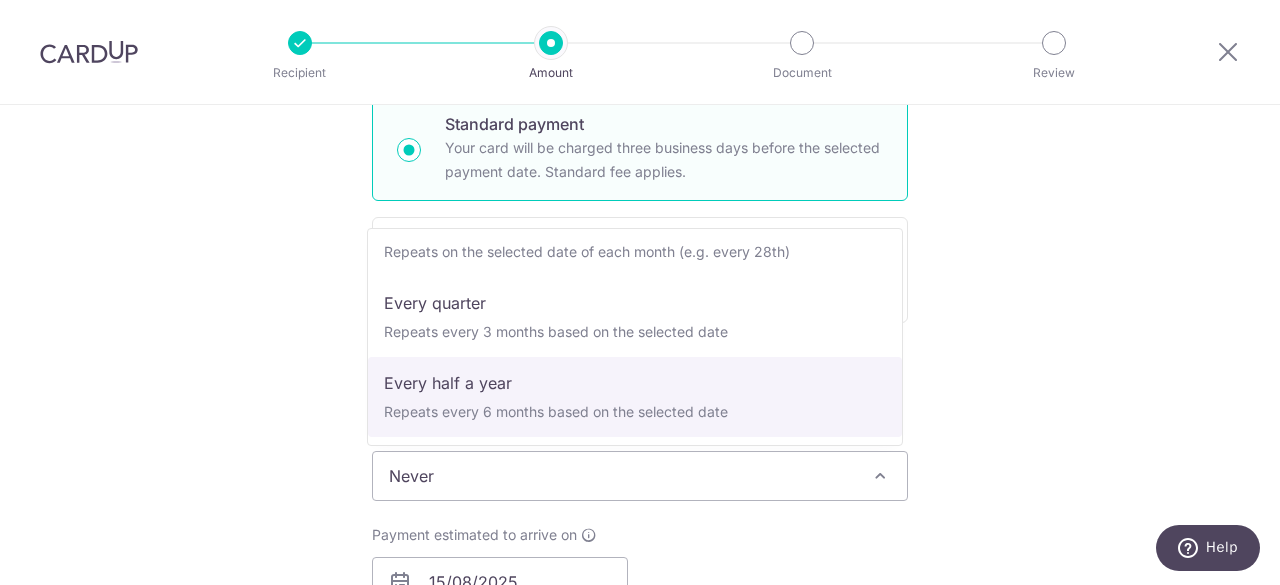 select on "5" 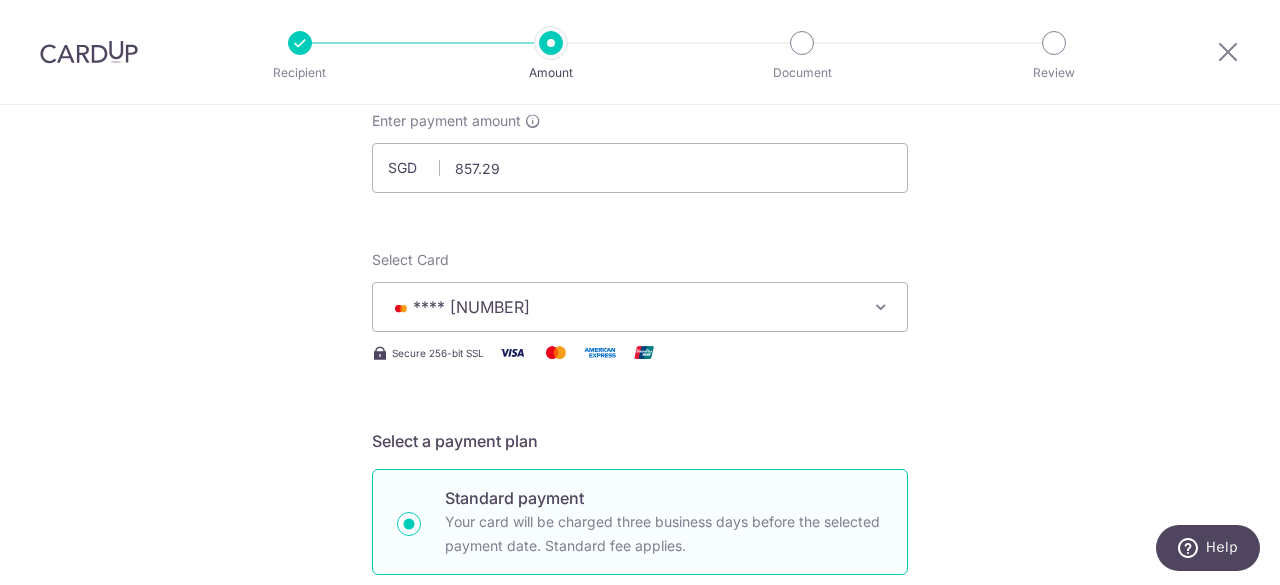 scroll, scrollTop: 0, scrollLeft: 0, axis: both 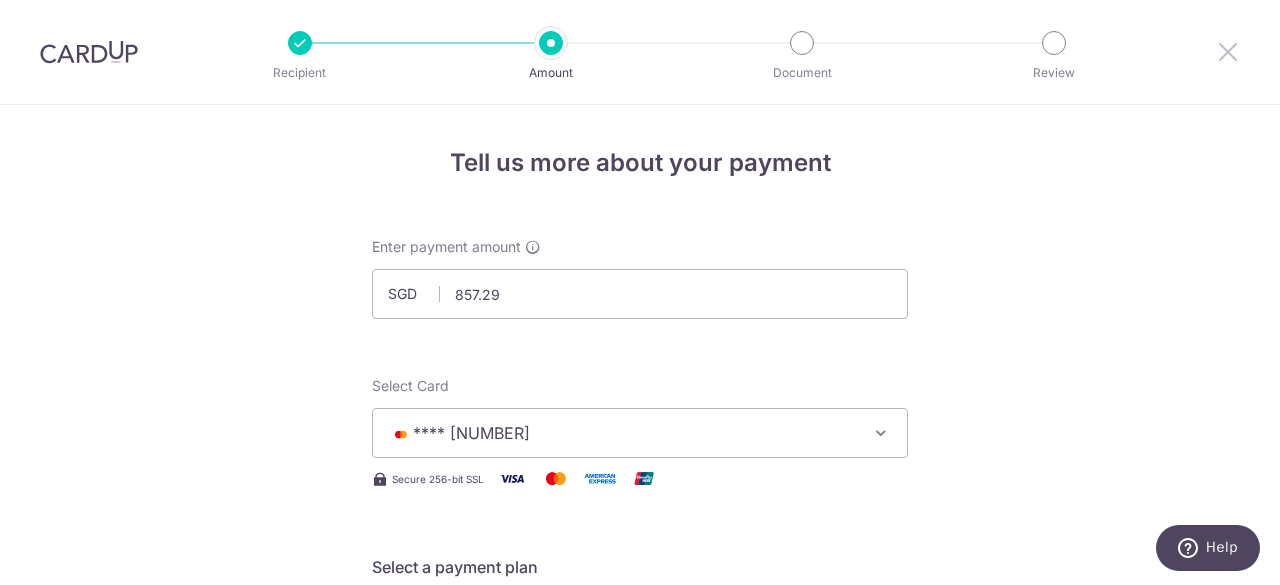 click at bounding box center (1228, 51) 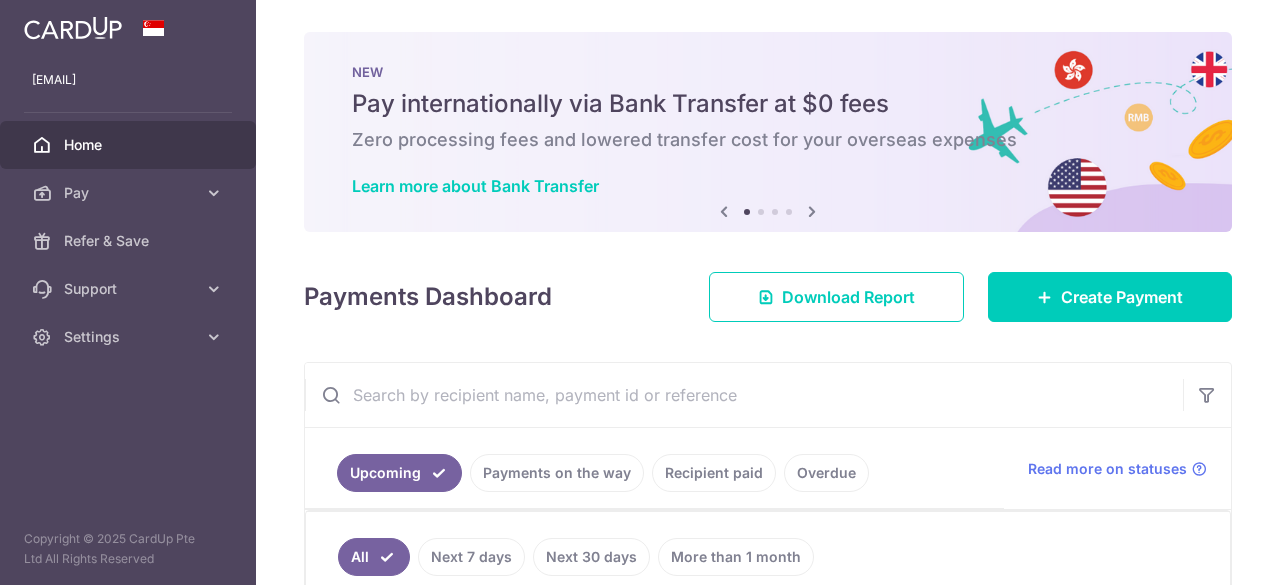 scroll, scrollTop: 100, scrollLeft: 0, axis: vertical 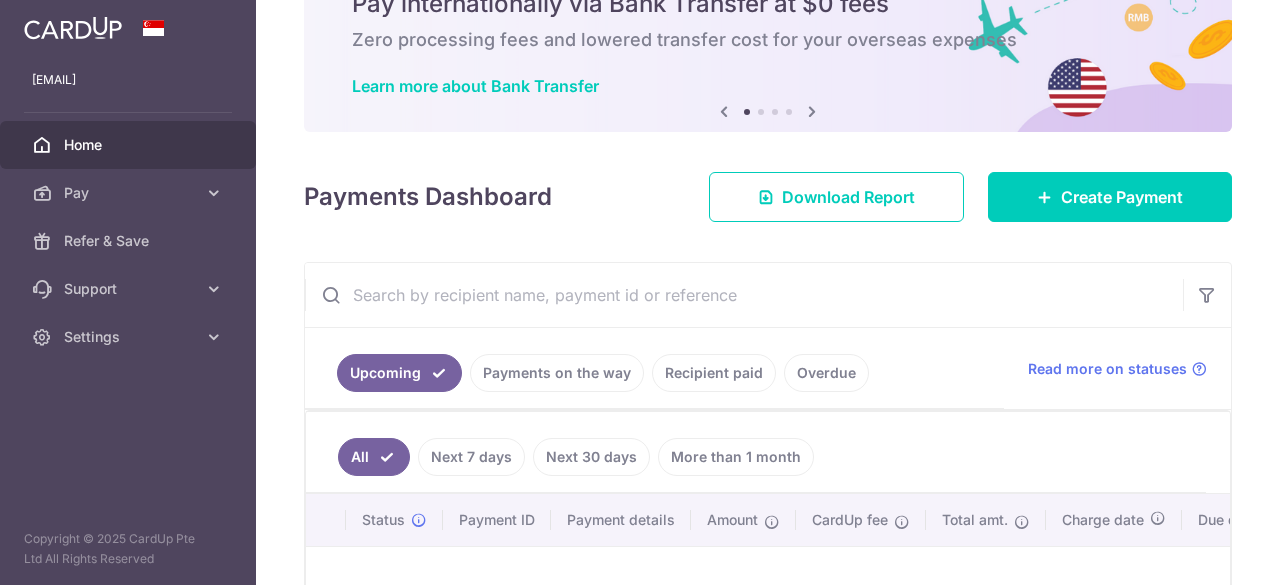 click on "Payments on the way" at bounding box center [557, 373] 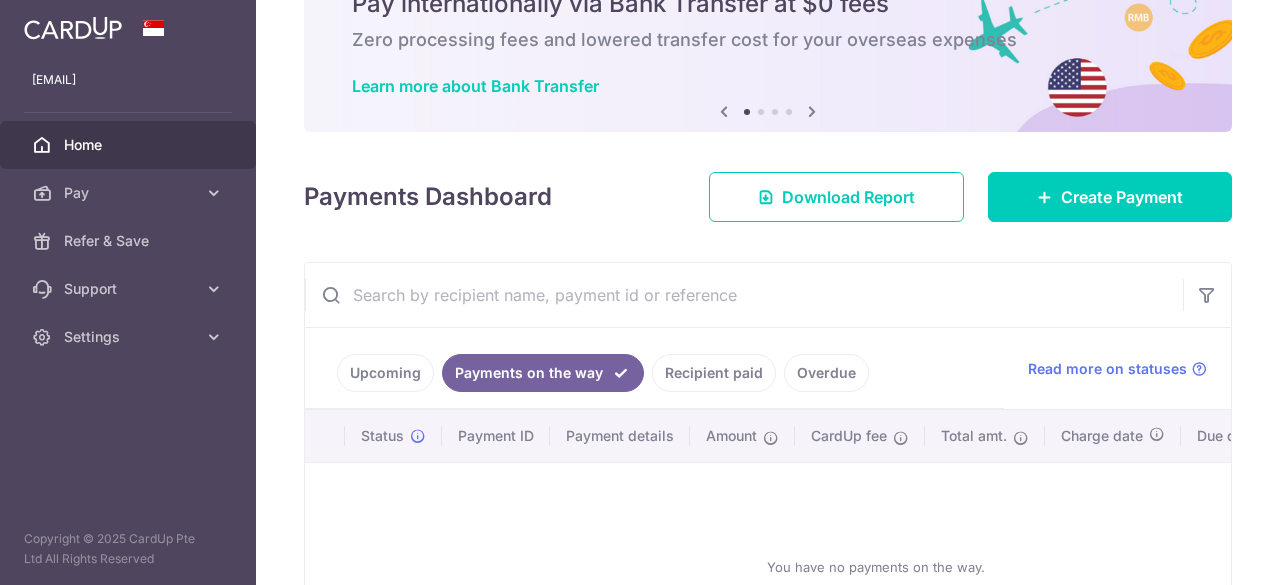 click on "Recipient paid" at bounding box center (714, 373) 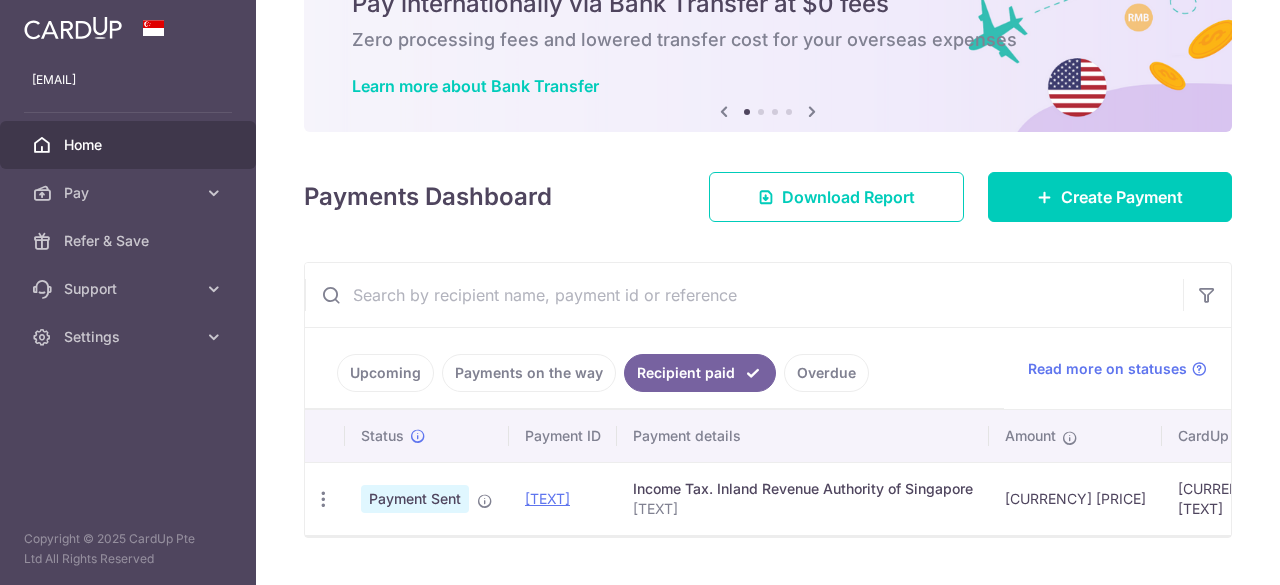 scroll, scrollTop: 152, scrollLeft: 0, axis: vertical 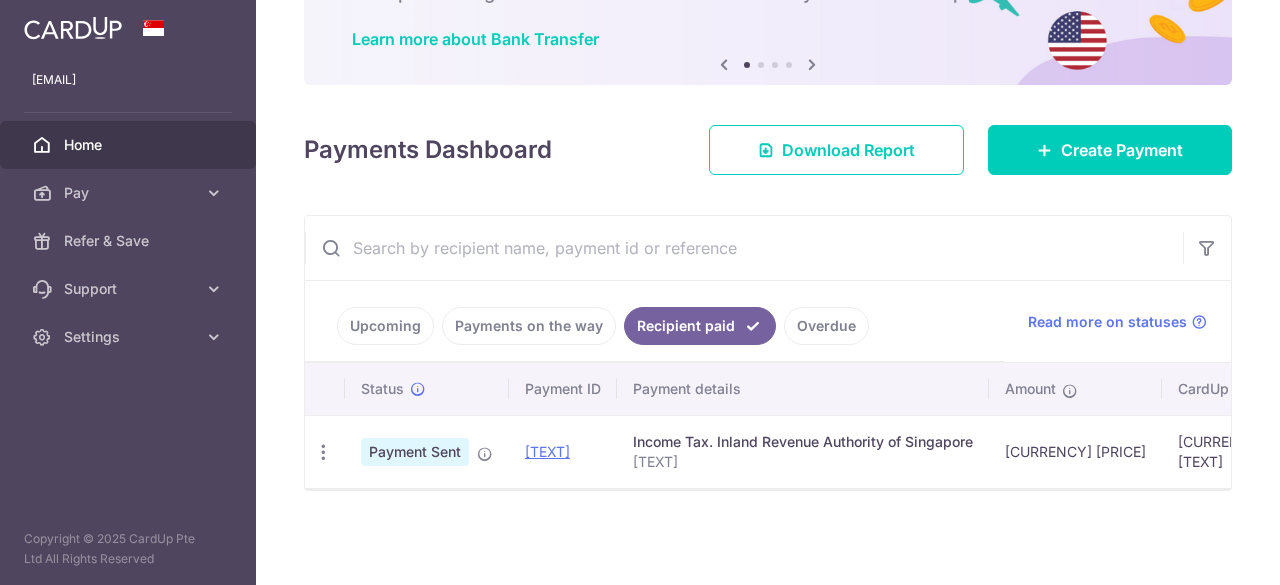 click on "Overdue" at bounding box center (826, 326) 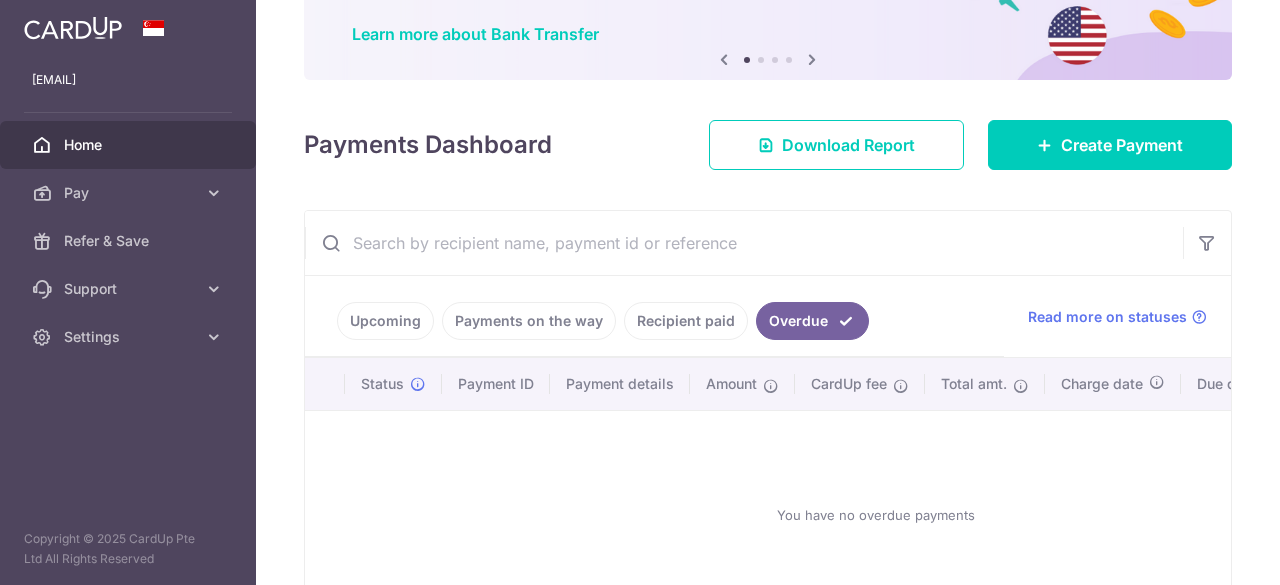 click on "Upcoming" at bounding box center [385, 321] 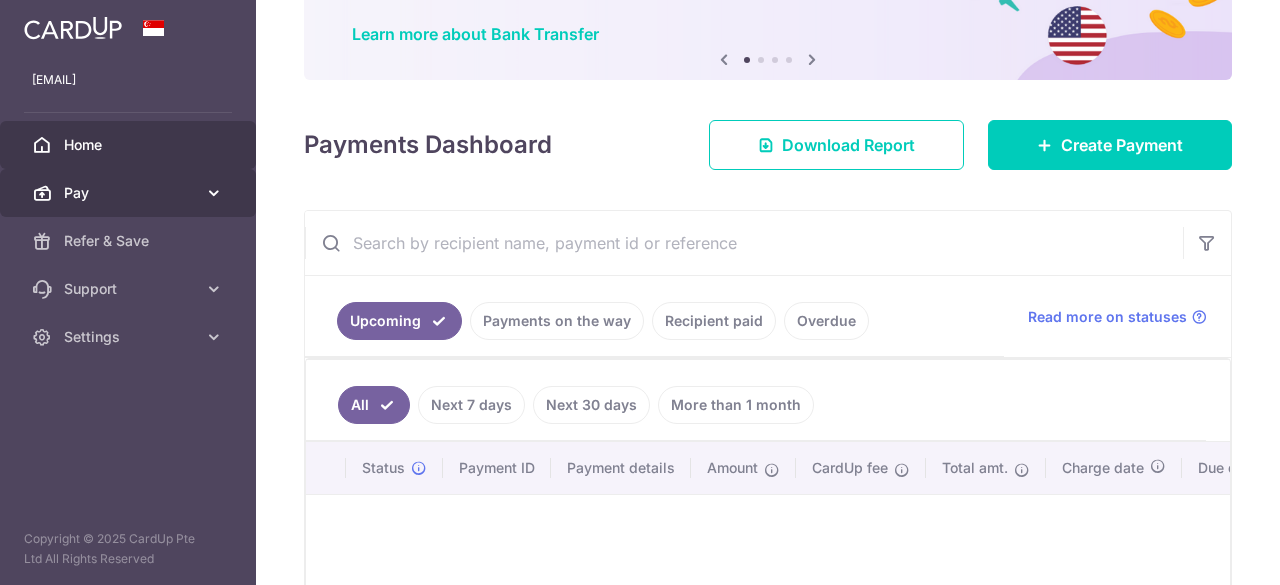 click on "Pay" at bounding box center (130, 193) 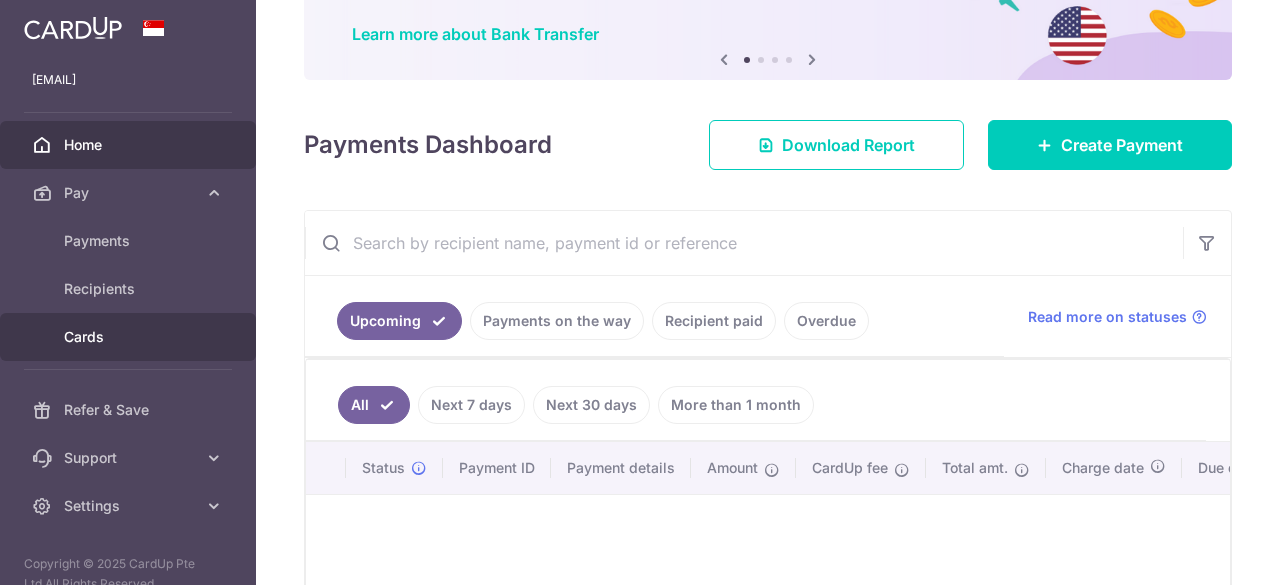 click on "Cards" at bounding box center (128, 337) 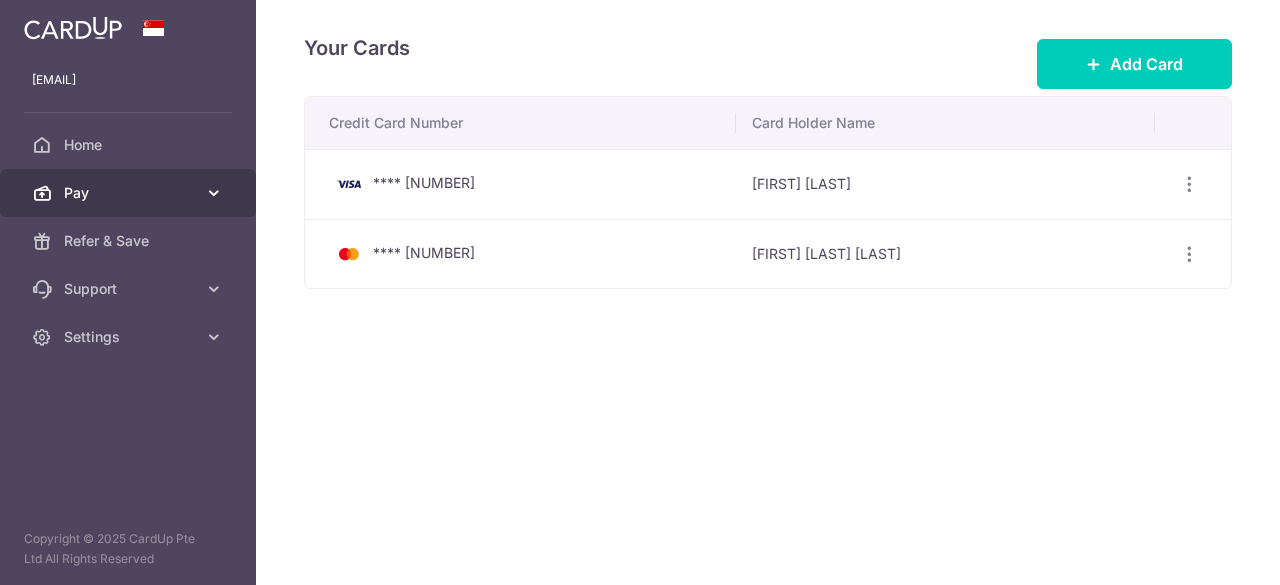 click on "Pay" at bounding box center (130, 193) 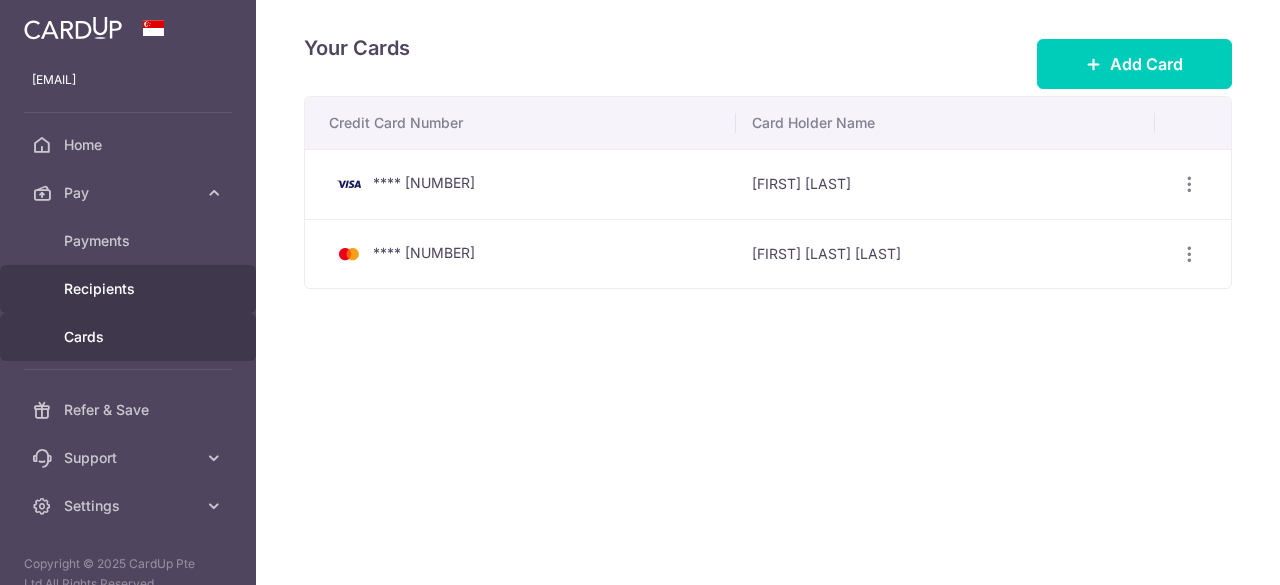 click on "Recipients" at bounding box center [128, 289] 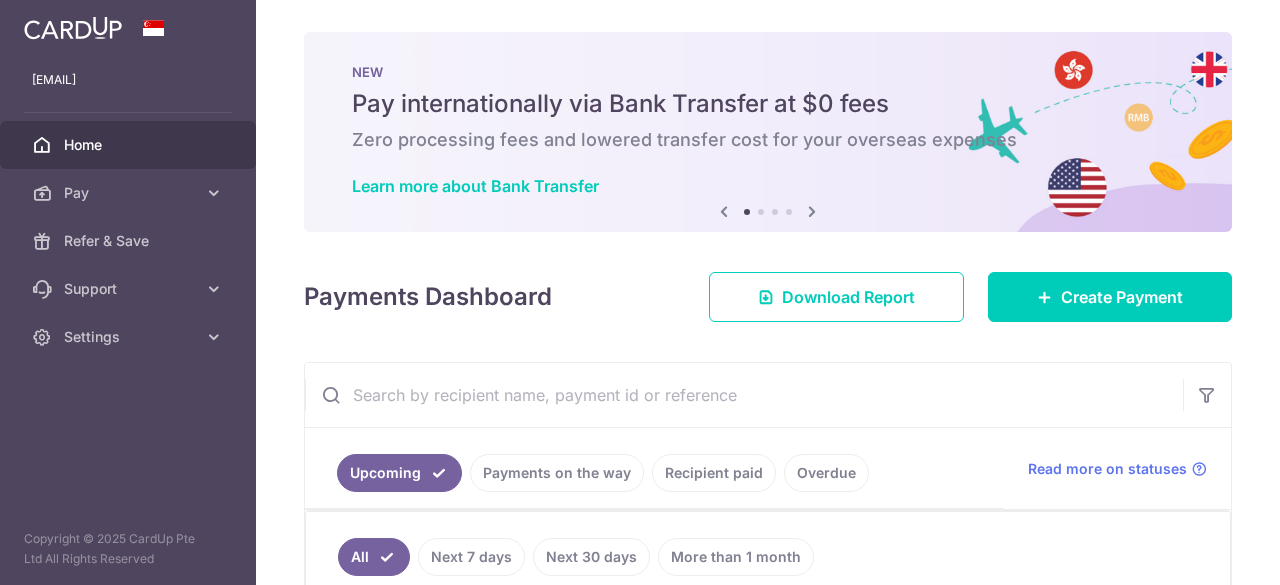 scroll, scrollTop: 0, scrollLeft: 0, axis: both 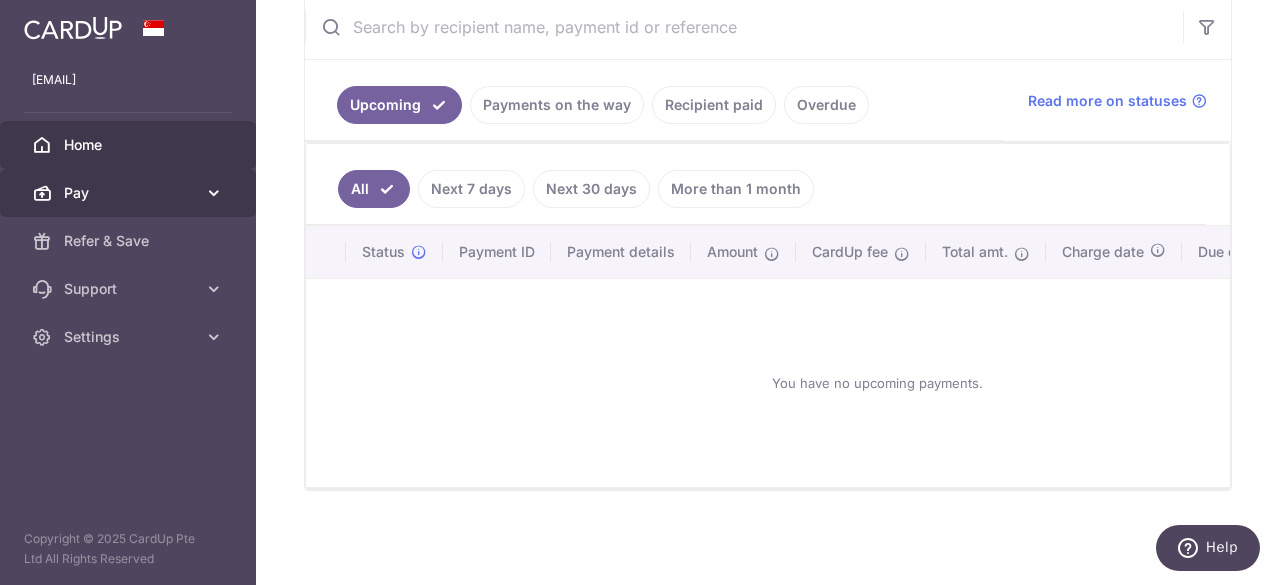 click at bounding box center (214, 193) 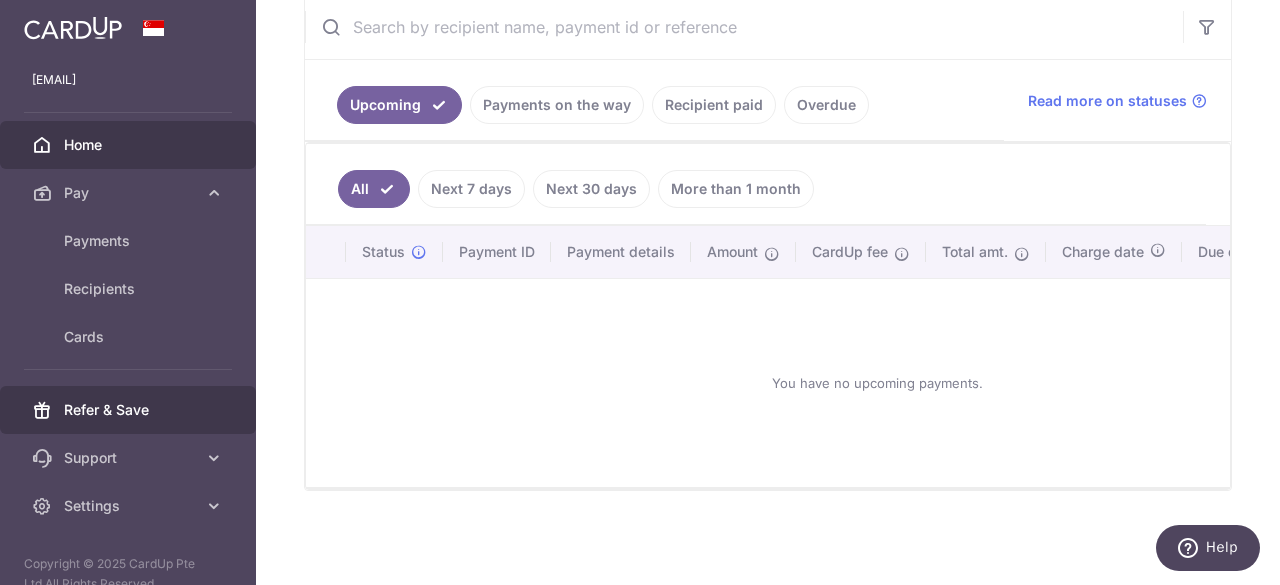 click on "Refer & Save" at bounding box center (128, 410) 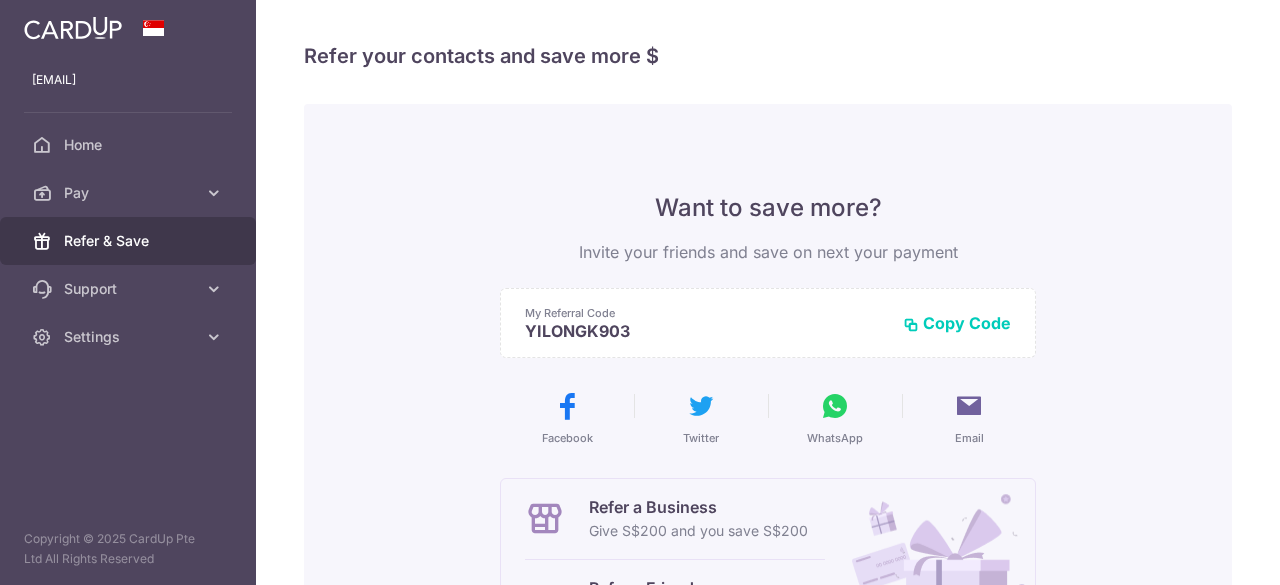 scroll, scrollTop: 0, scrollLeft: 0, axis: both 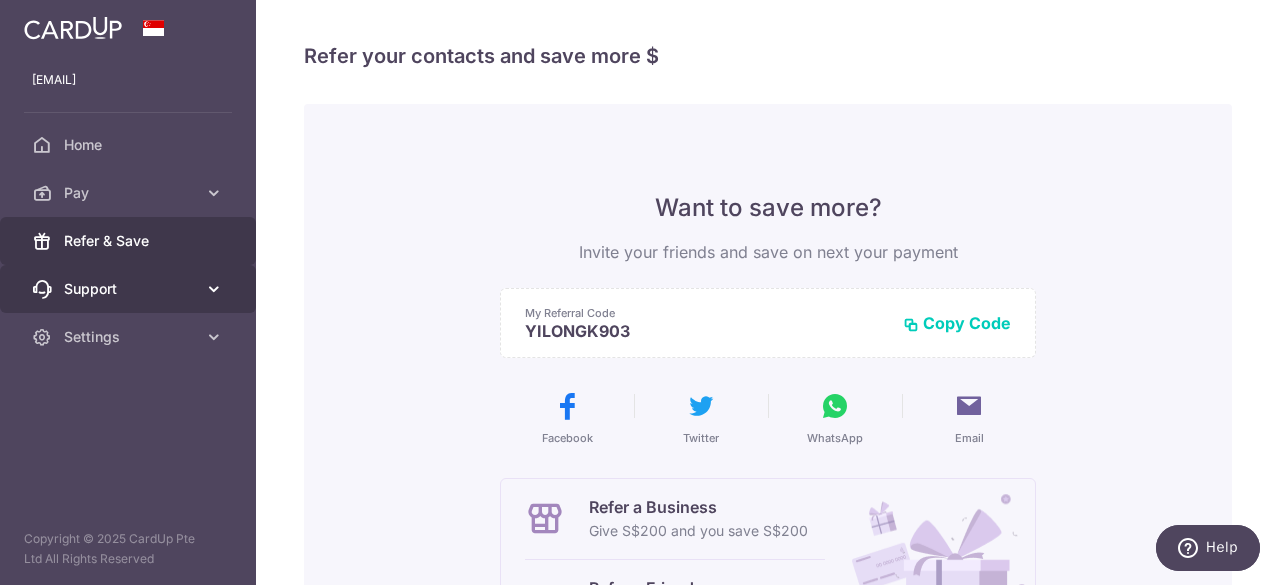 click on "Support" at bounding box center [130, 289] 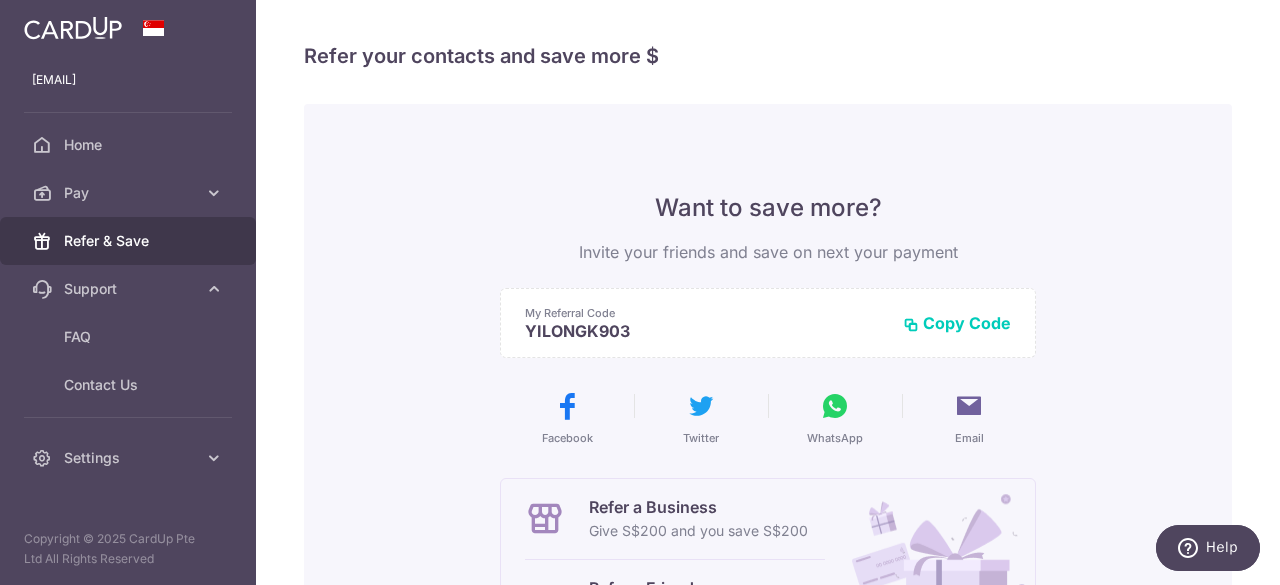 scroll, scrollTop: 400, scrollLeft: 0, axis: vertical 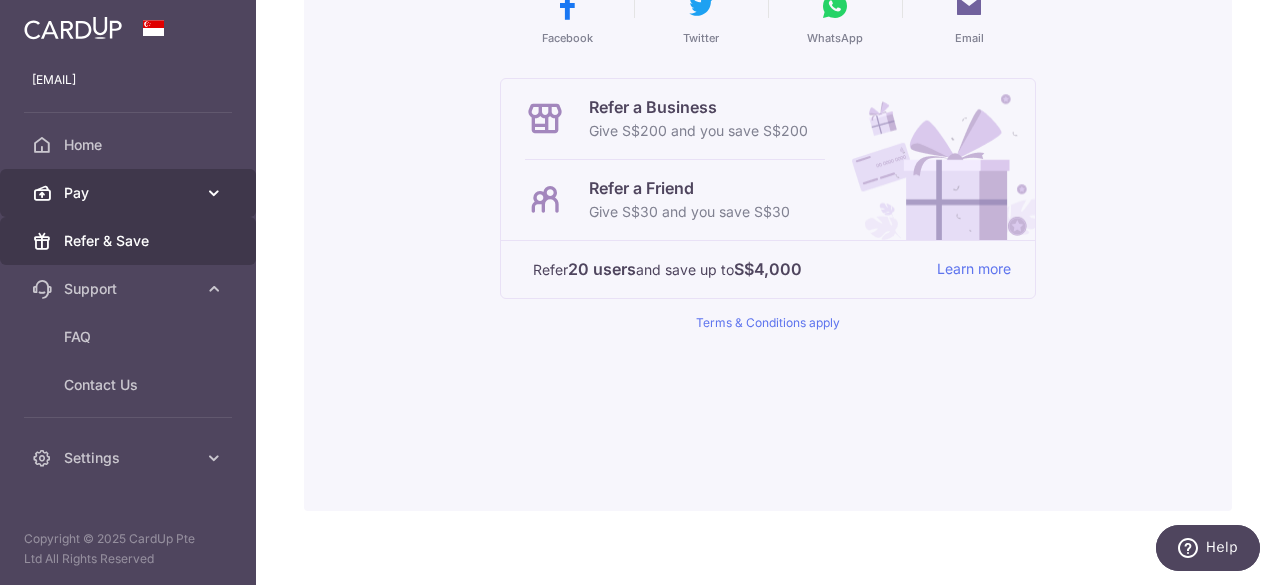 click on "Pay" at bounding box center (130, 193) 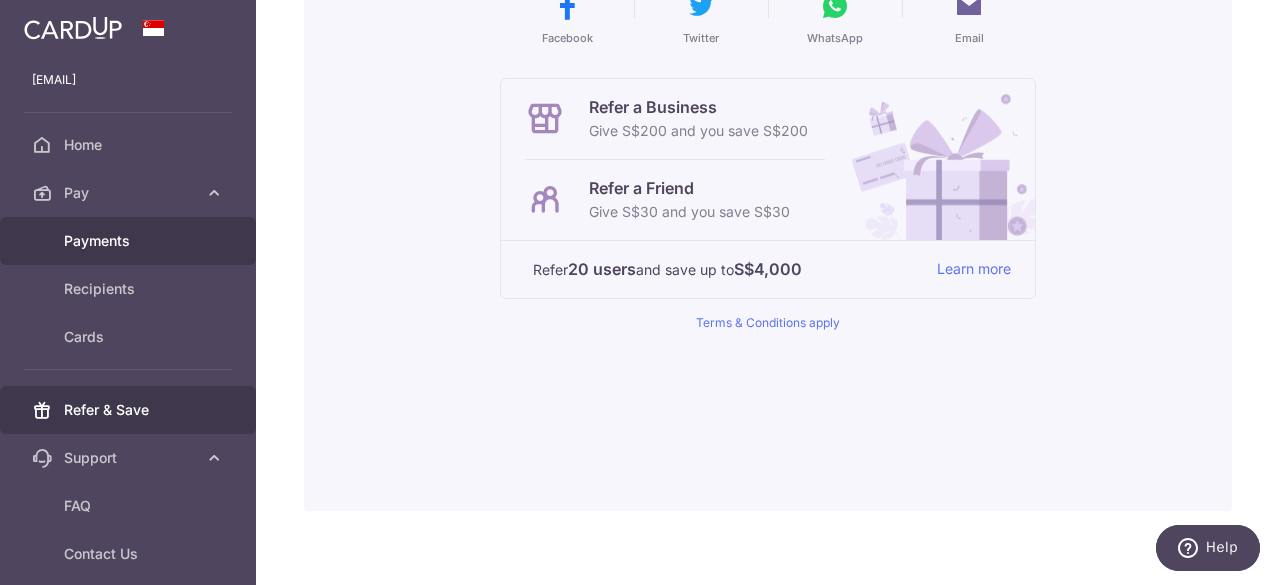 click on "Payments" at bounding box center [130, 241] 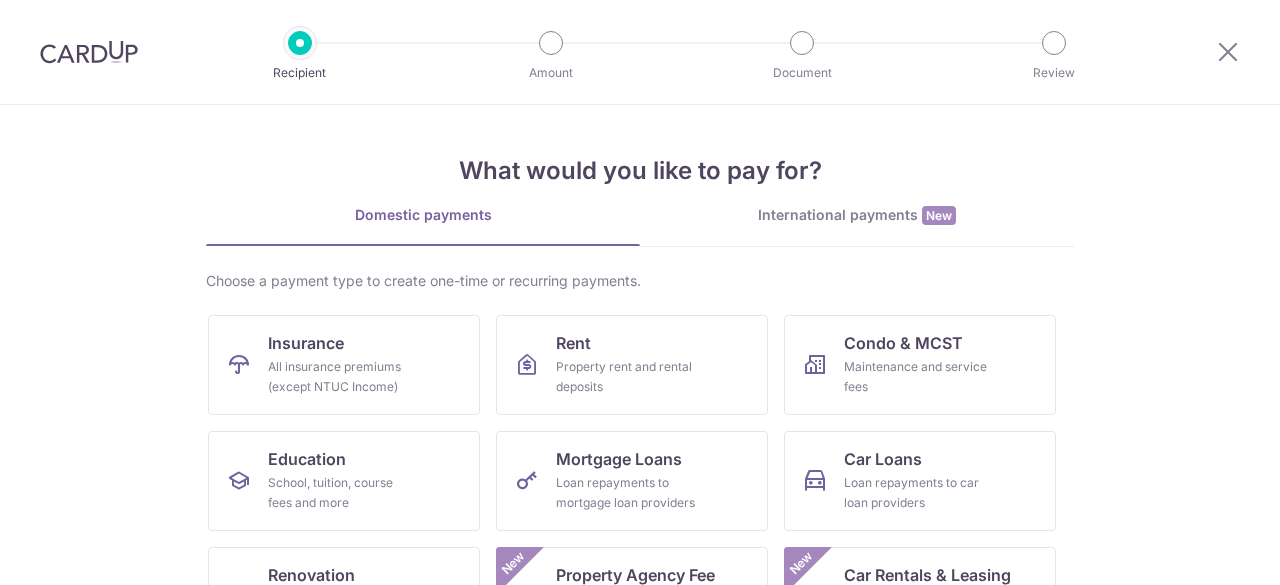 scroll, scrollTop: 0, scrollLeft: 0, axis: both 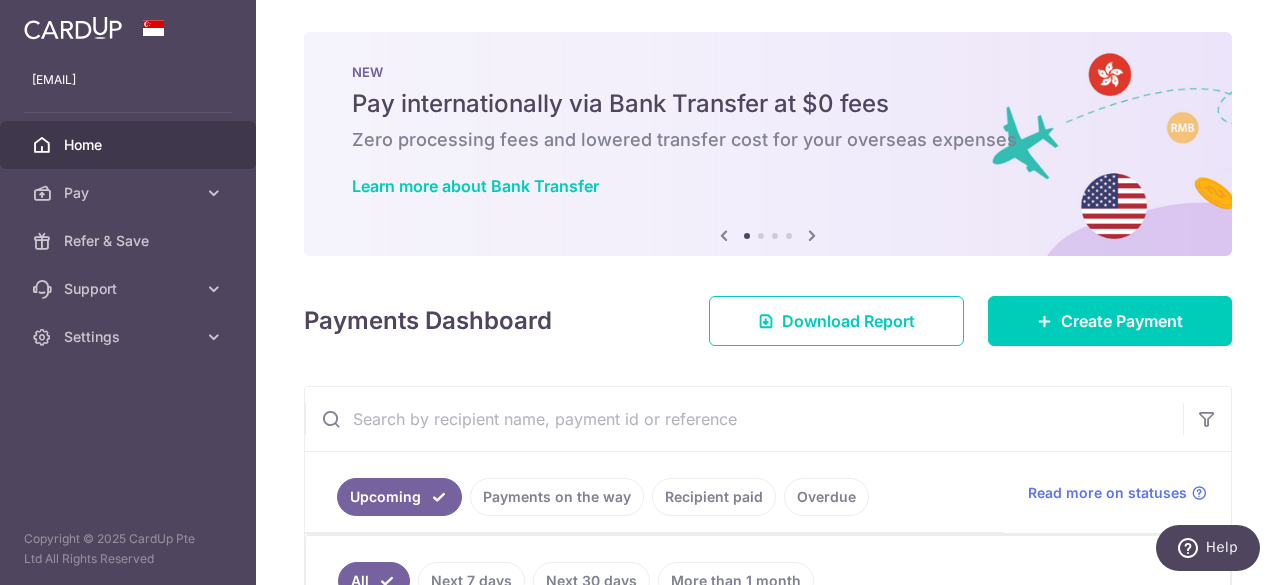 click on "NEW
Pay internationally via Bank Transfer at $0 fees
Zero processing fees and lowered transfer cost for your overseas expenses
Learn more about Bank Transfer" at bounding box center (768, 132) 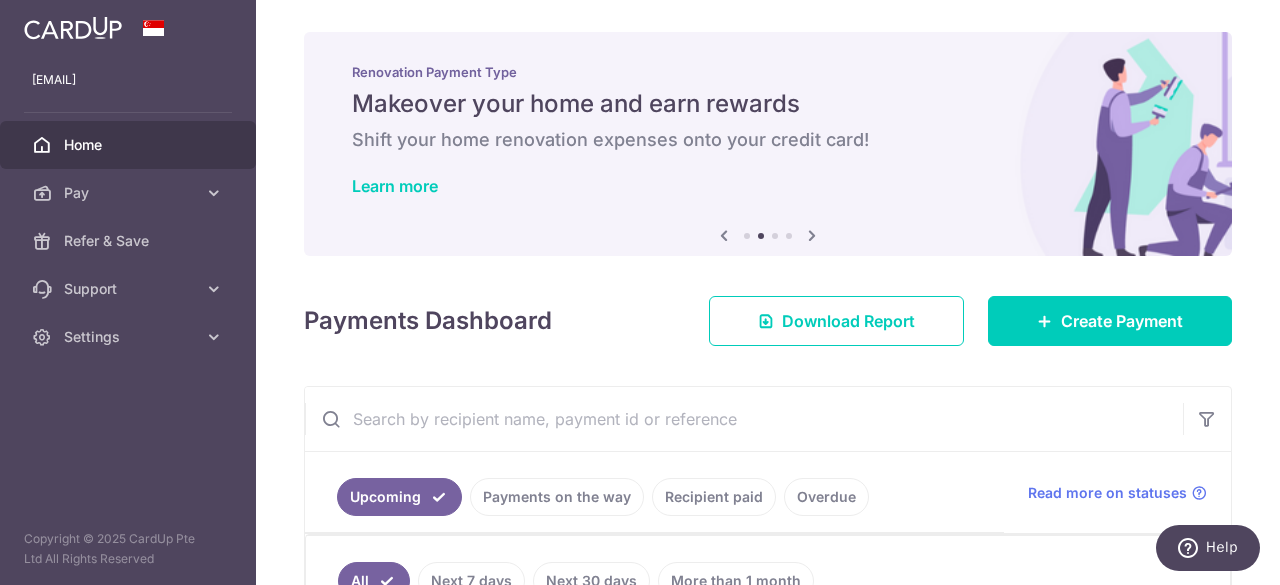 click at bounding box center [812, 235] 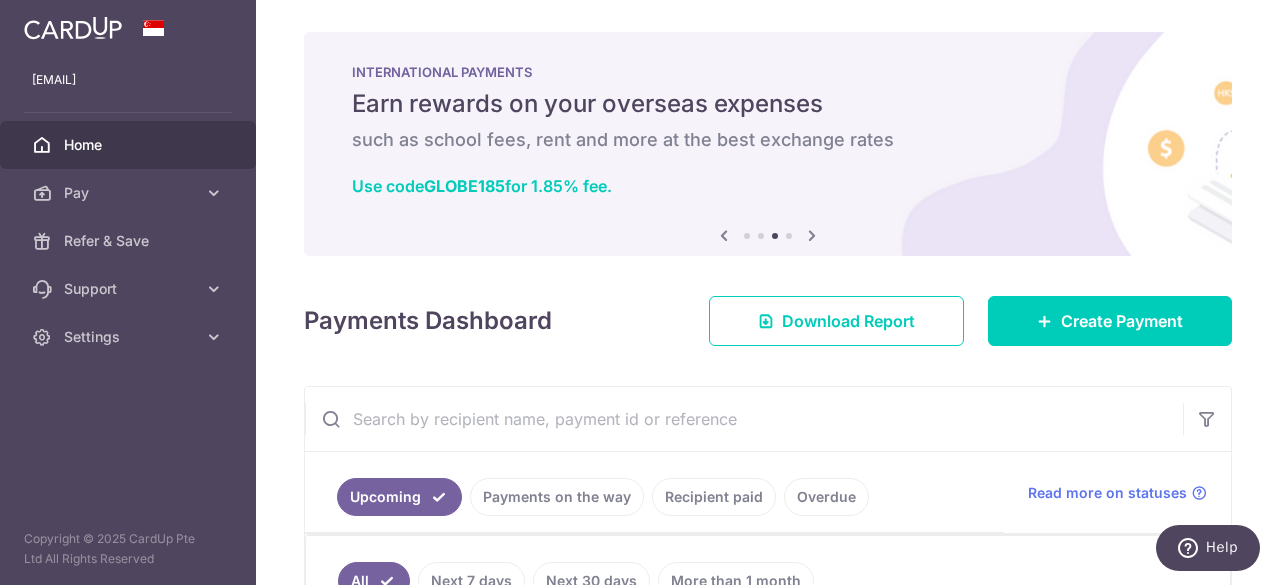 click at bounding box center [724, 235] 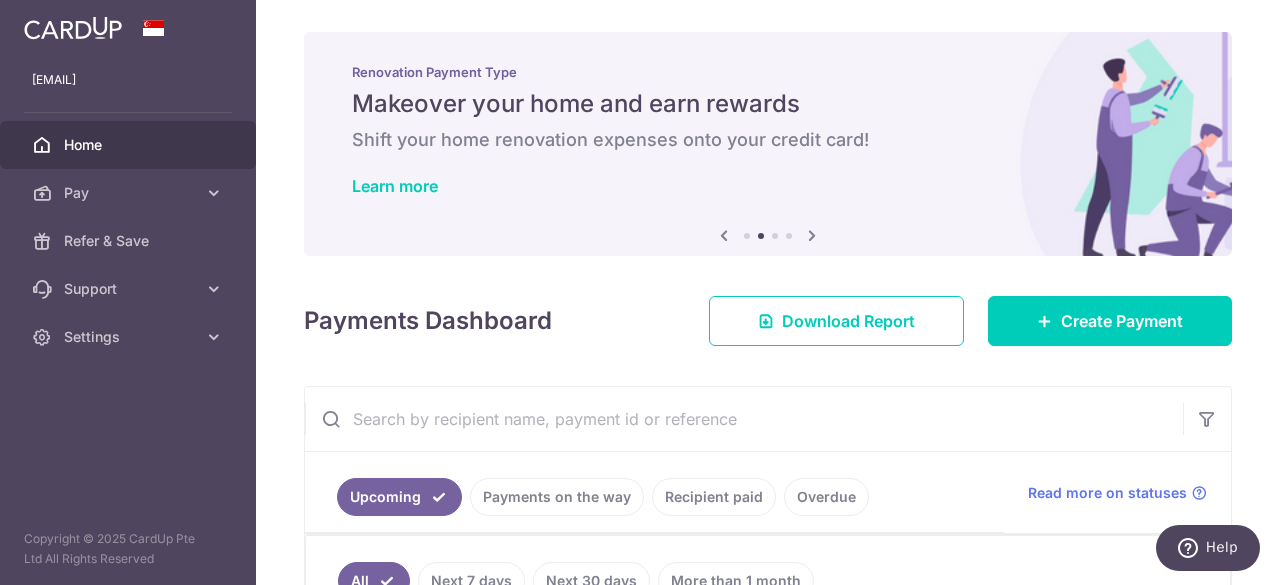 click at bounding box center (812, 235) 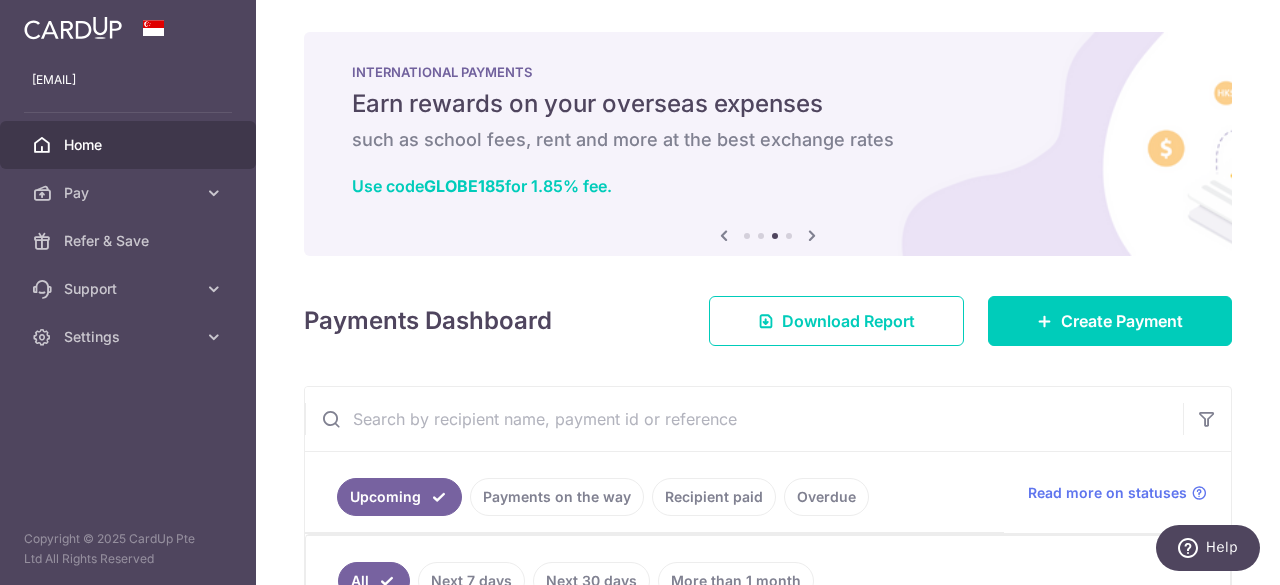 click at bounding box center (812, 235) 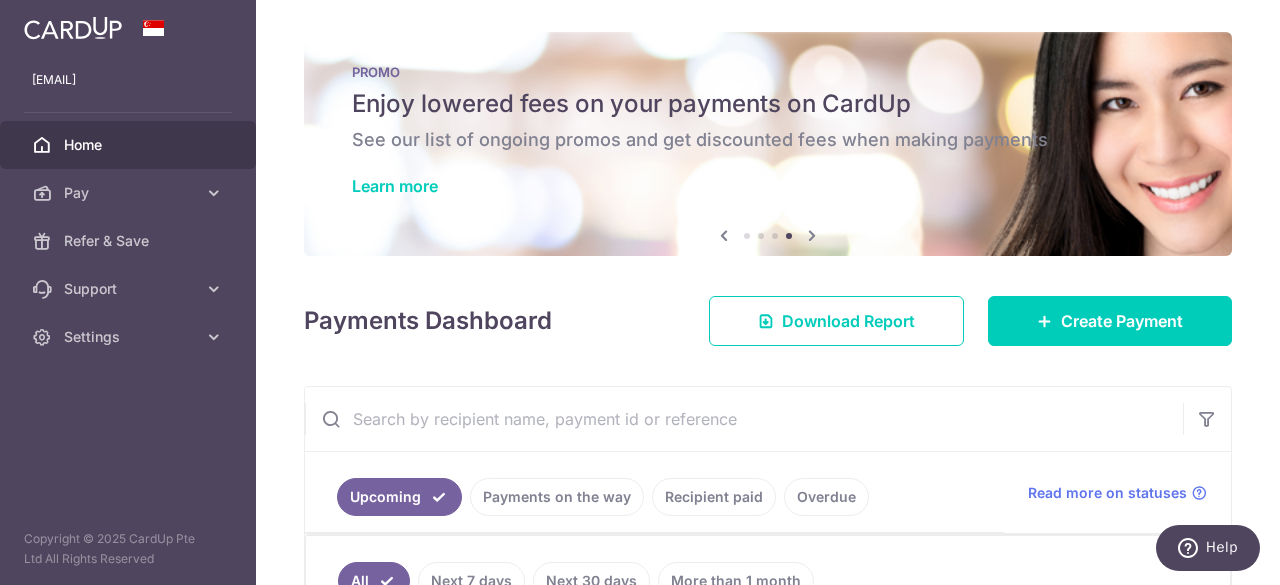 click at bounding box center [812, 235] 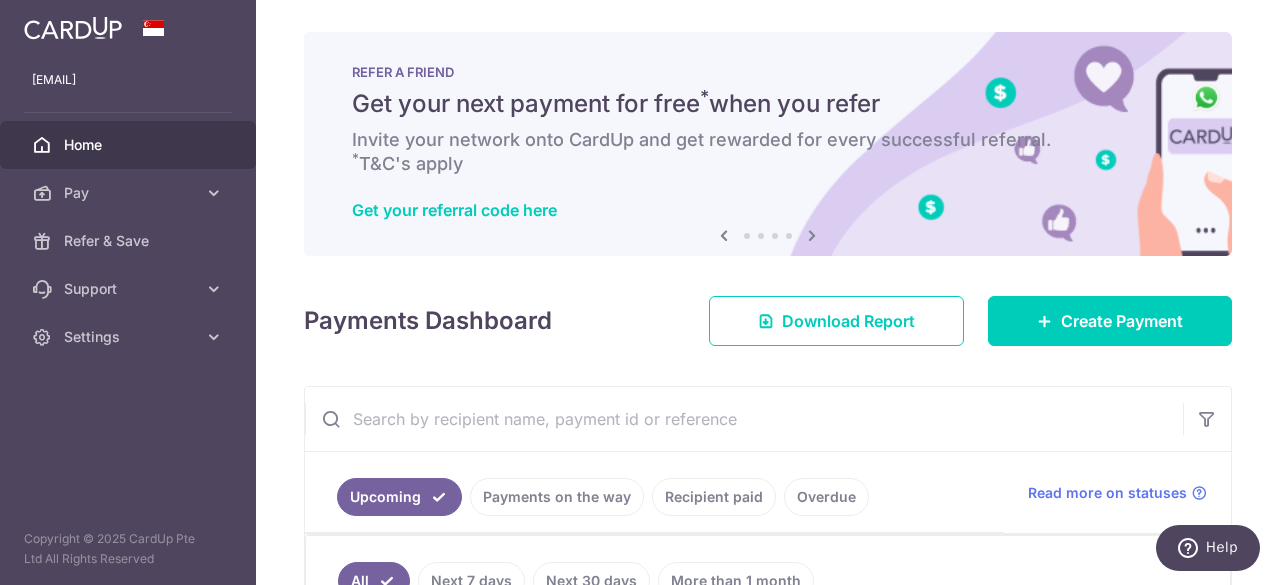 click at bounding box center (812, 235) 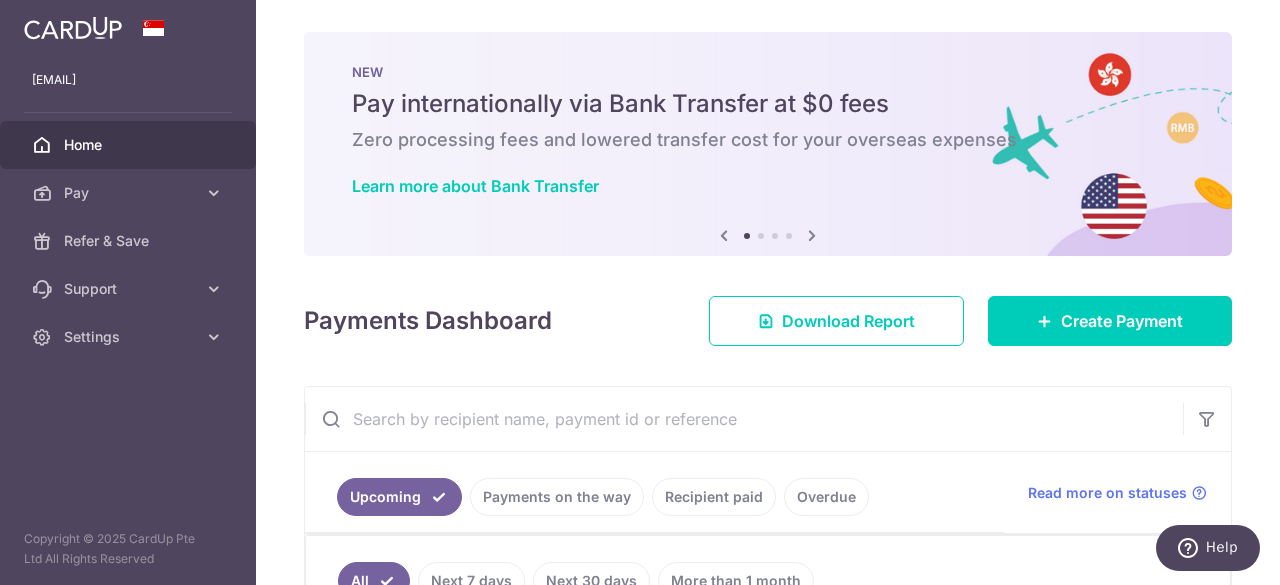 click at bounding box center (812, 235) 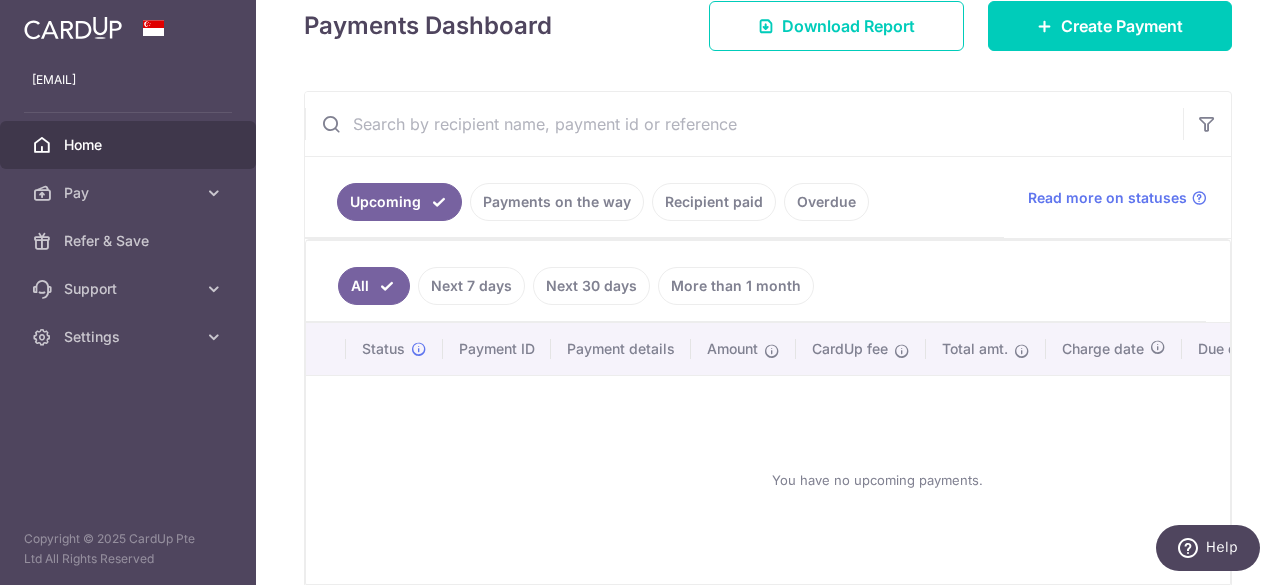 scroll, scrollTop: 0, scrollLeft: 0, axis: both 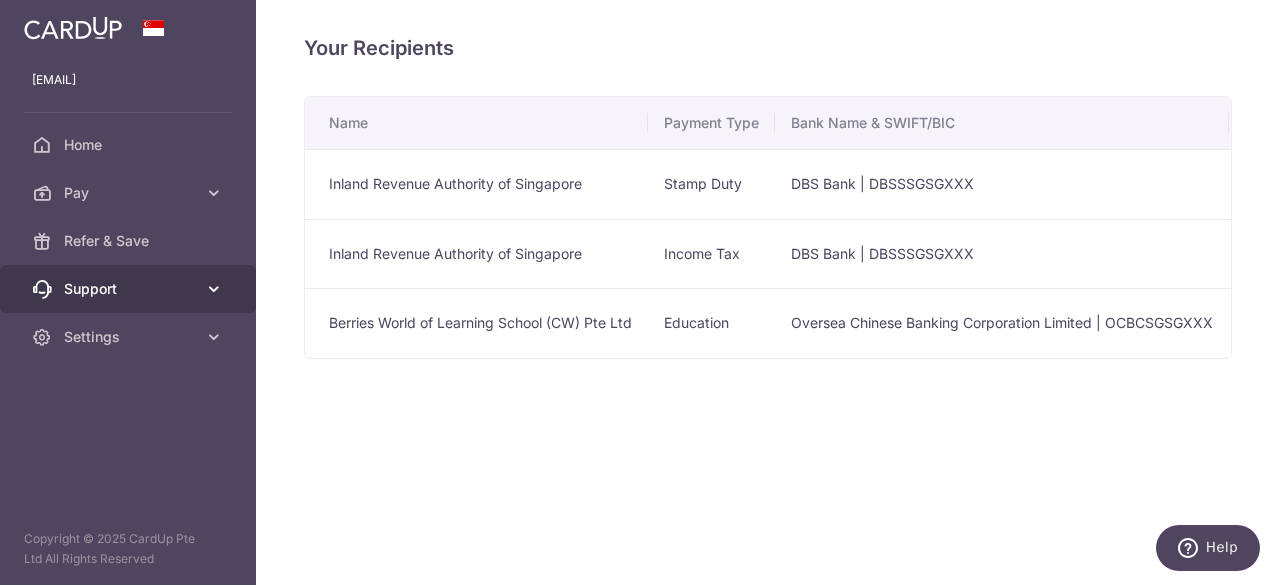 click at bounding box center (214, 289) 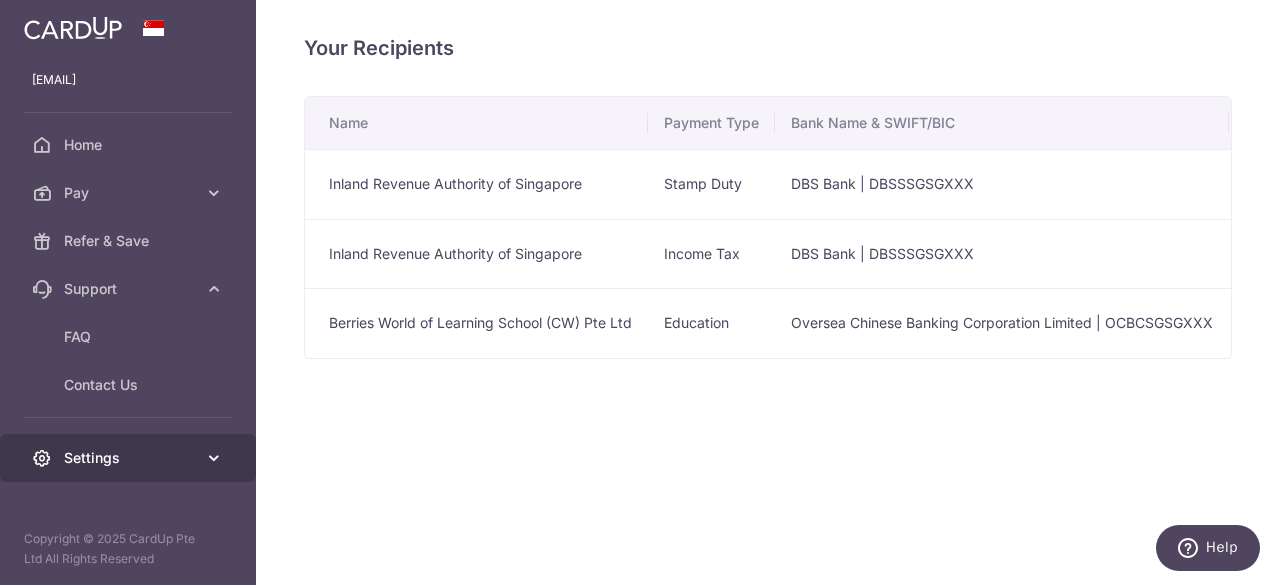 click on "Settings" at bounding box center (130, 458) 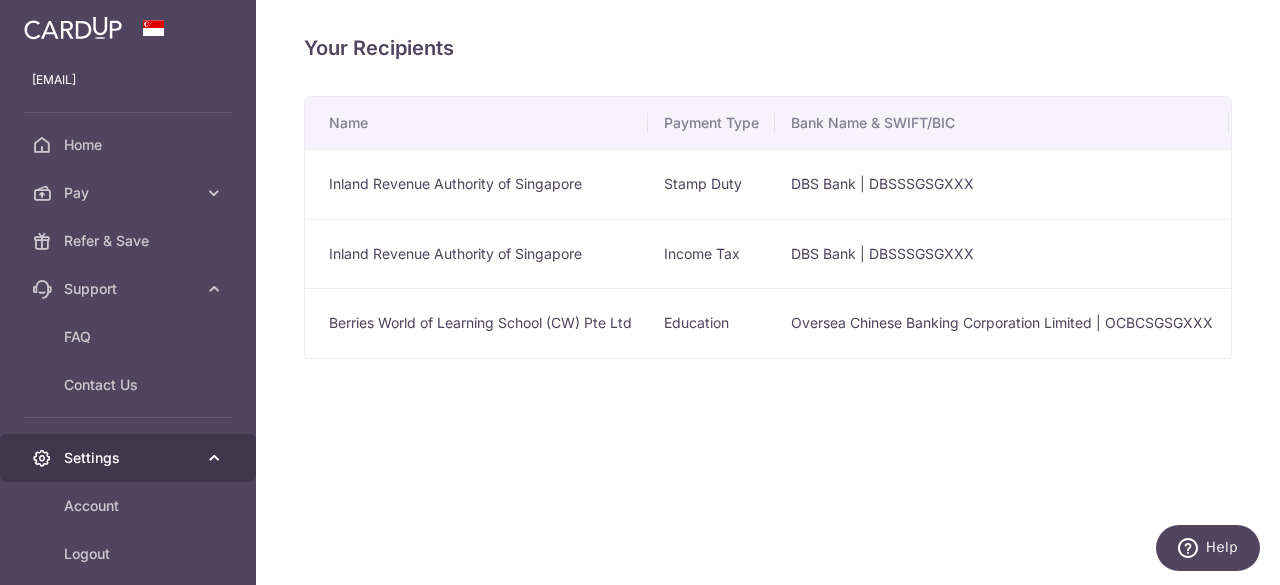 scroll, scrollTop: 96, scrollLeft: 0, axis: vertical 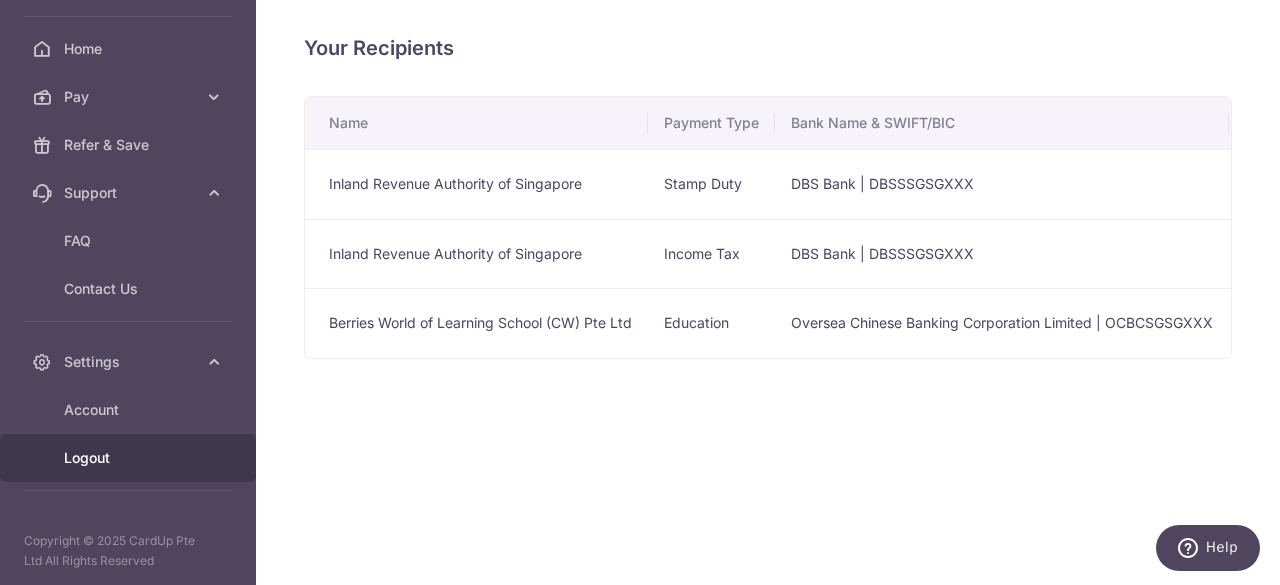 click on "Logout" at bounding box center (130, 458) 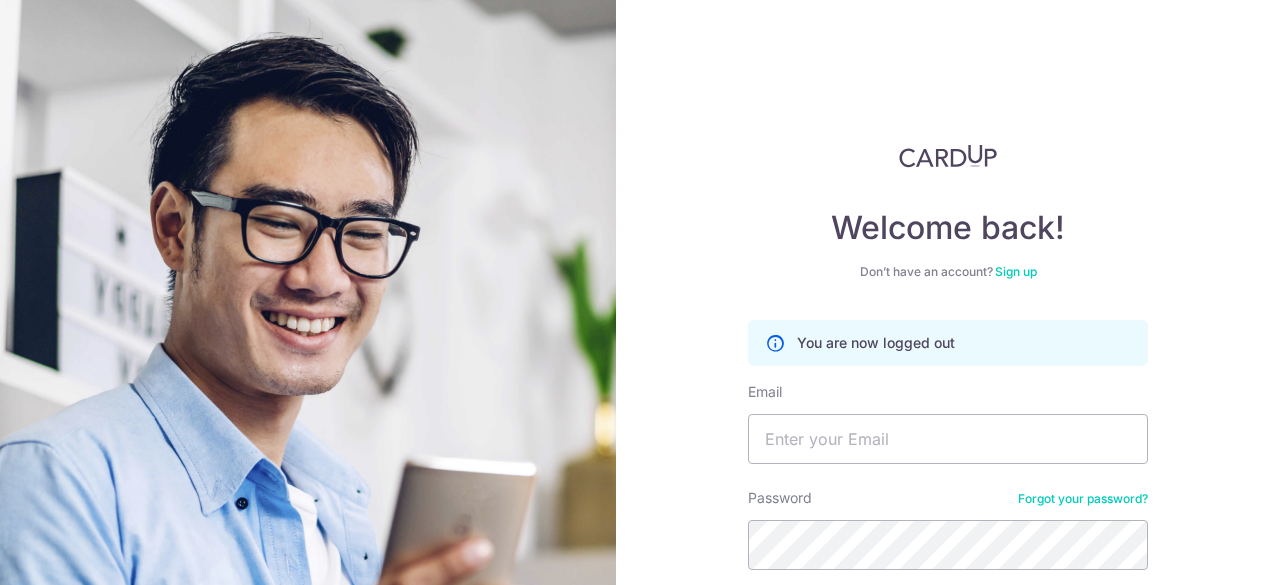 scroll, scrollTop: 0, scrollLeft: 0, axis: both 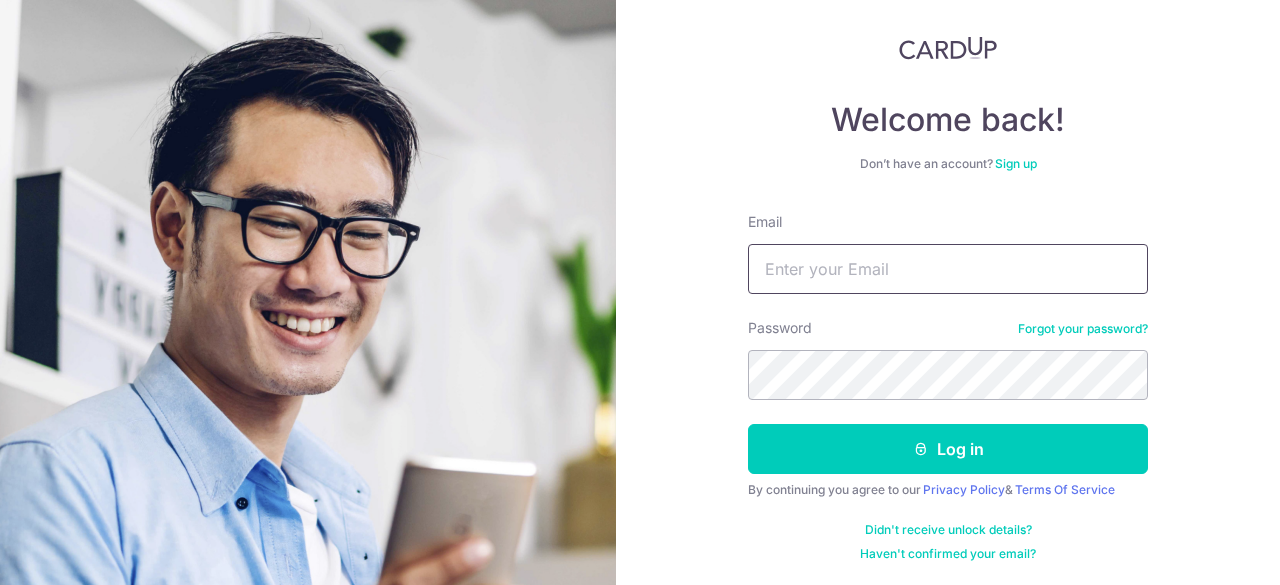 type on "[EMAIL]" 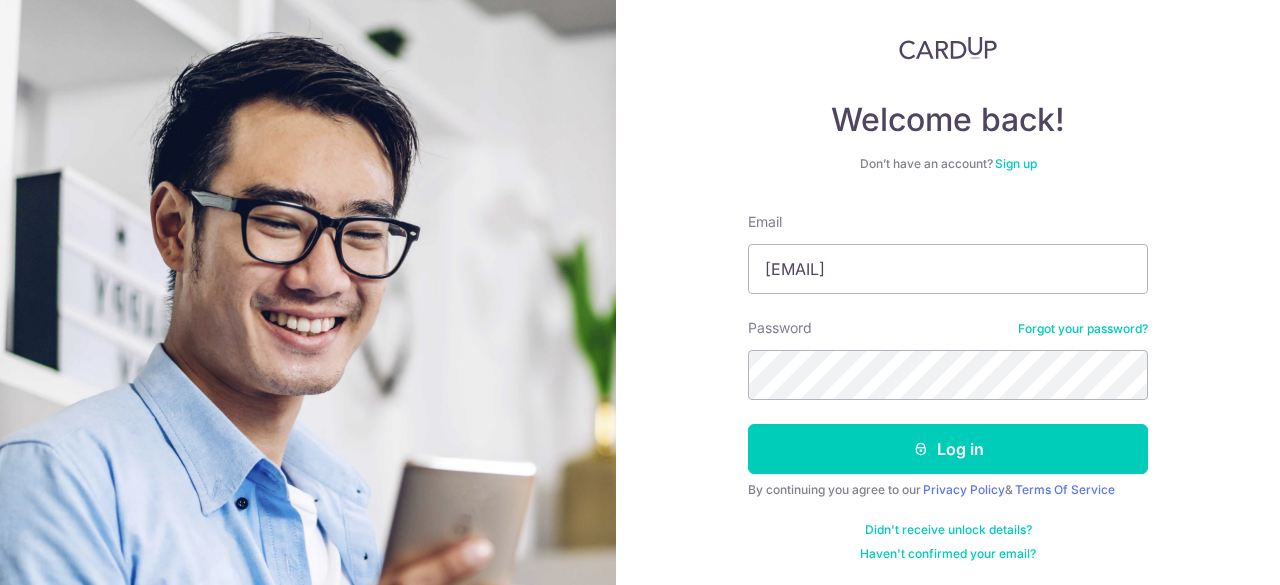 click at bounding box center [308, 512] 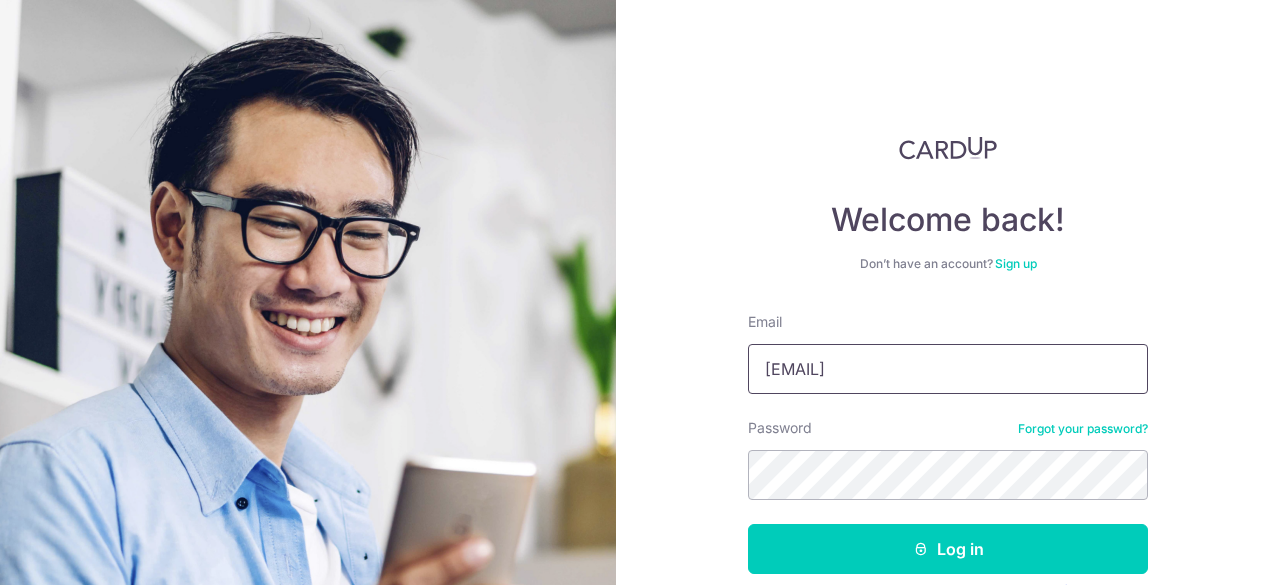 scroll, scrollTop: 108, scrollLeft: 0, axis: vertical 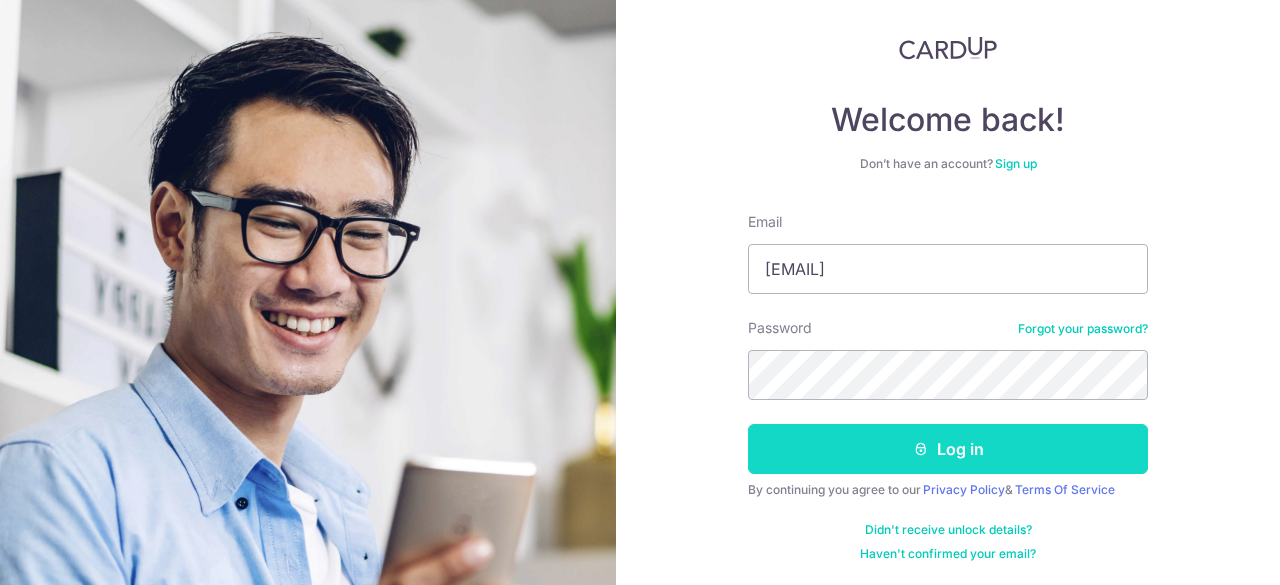 click on "Log in" at bounding box center (948, 449) 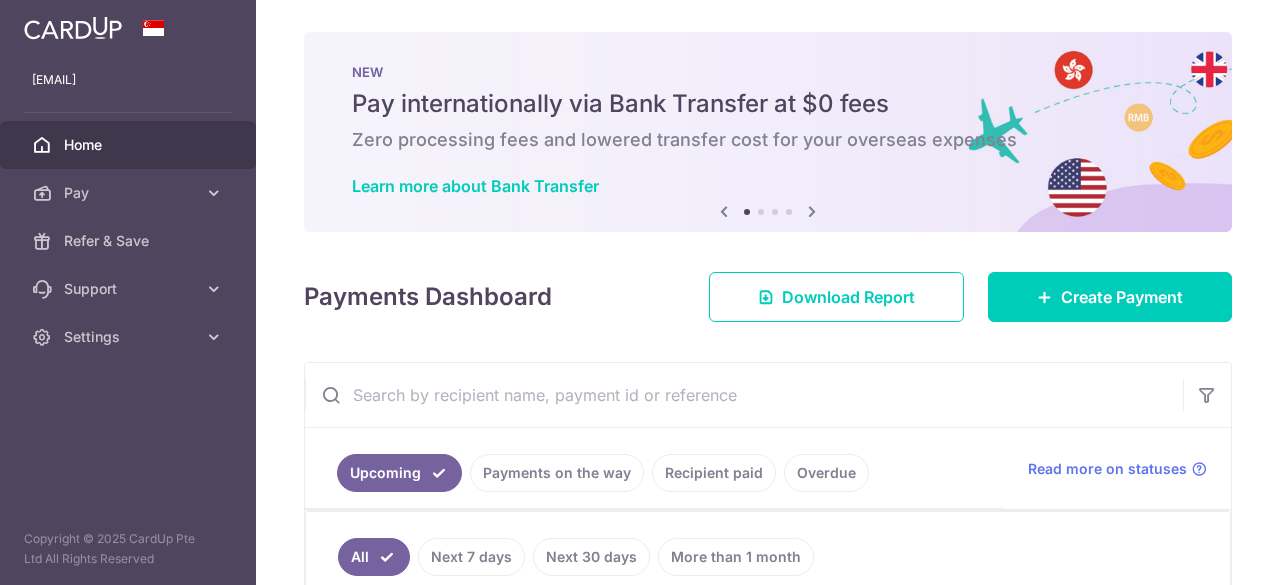 scroll, scrollTop: 0, scrollLeft: 0, axis: both 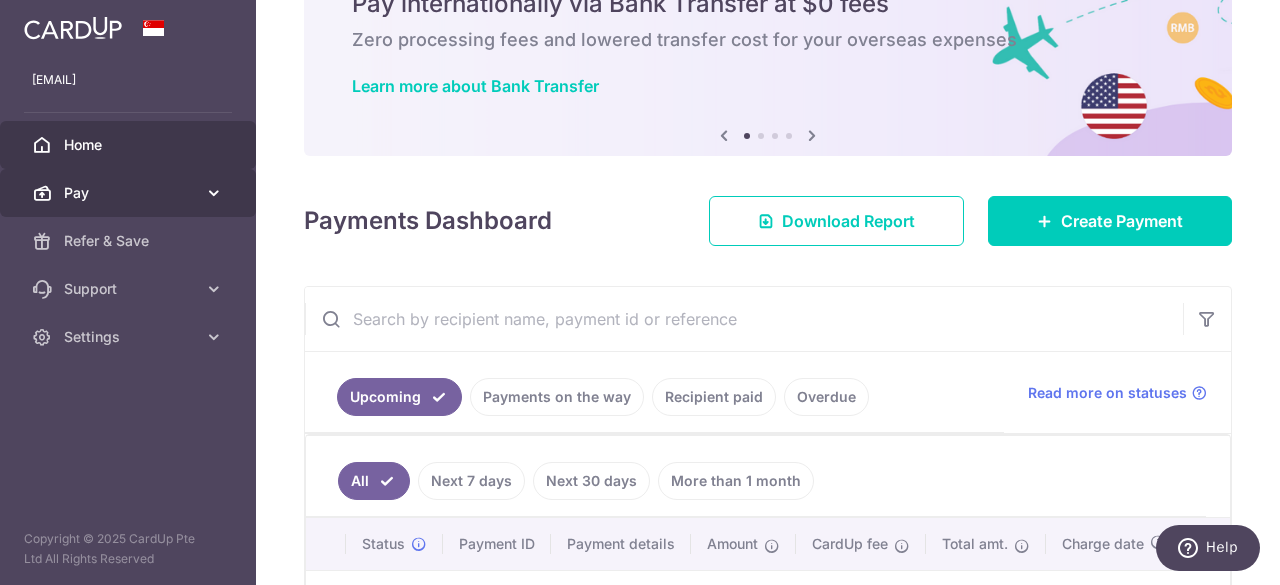 click on "Pay" at bounding box center (130, 193) 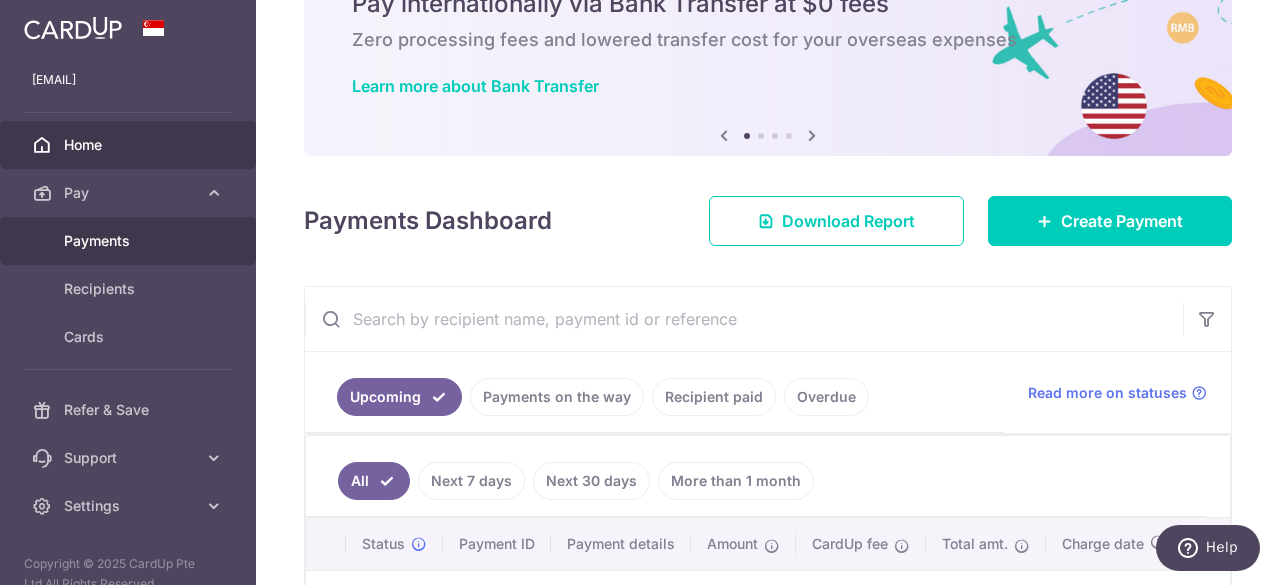click on "Payments" at bounding box center [130, 241] 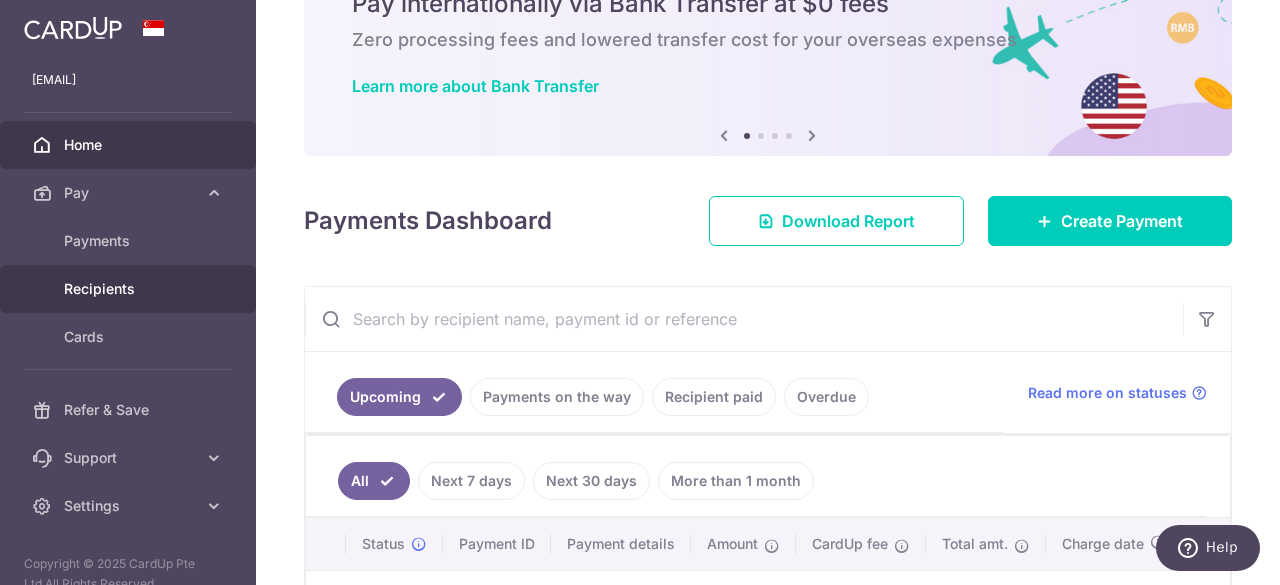 click on "Recipients" at bounding box center (130, 289) 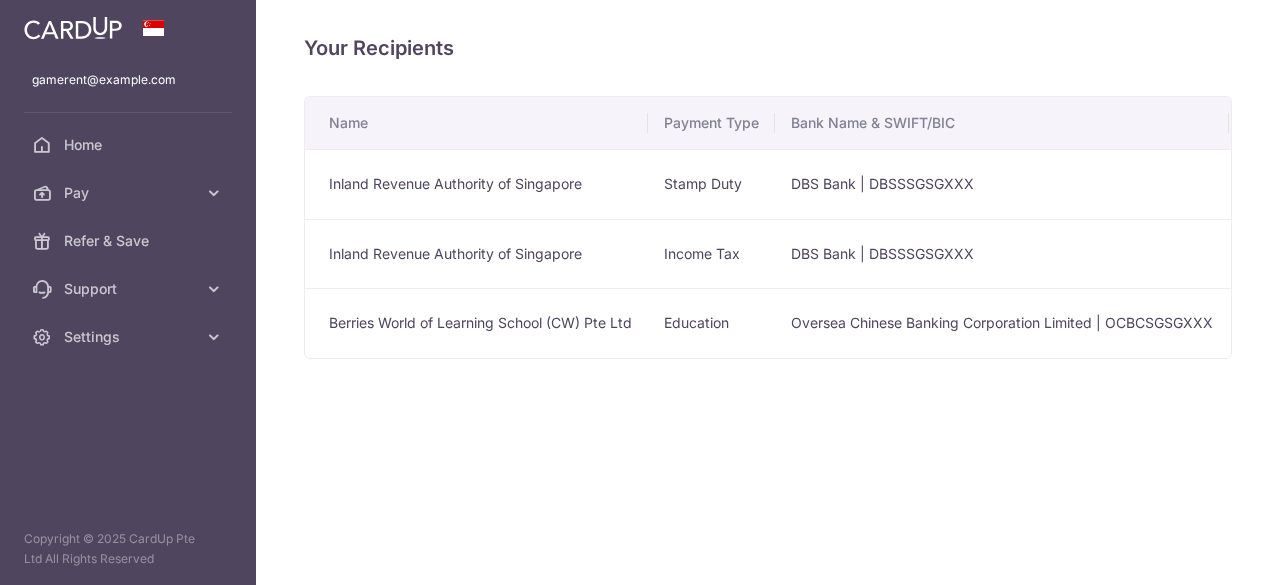 scroll, scrollTop: 0, scrollLeft: 0, axis: both 